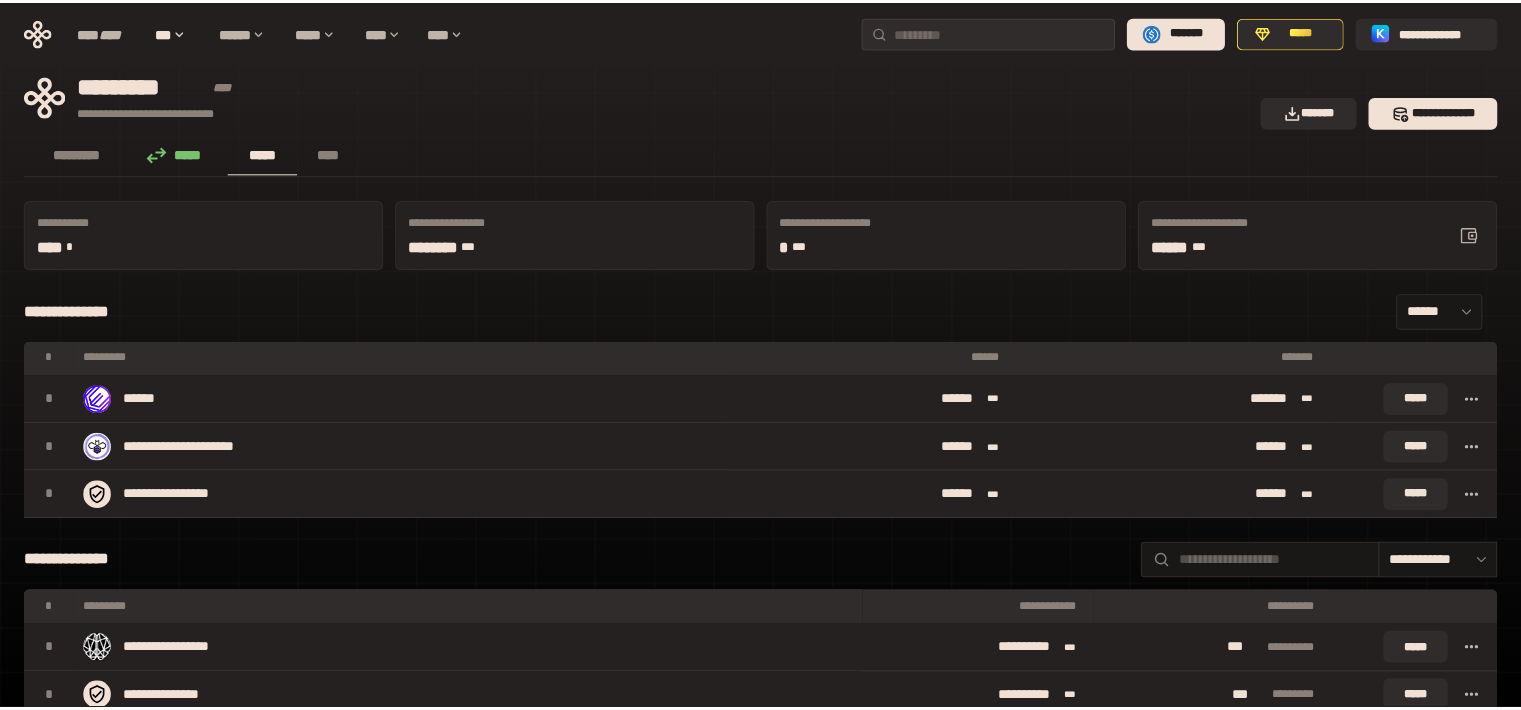 scroll, scrollTop: 0, scrollLeft: 0, axis: both 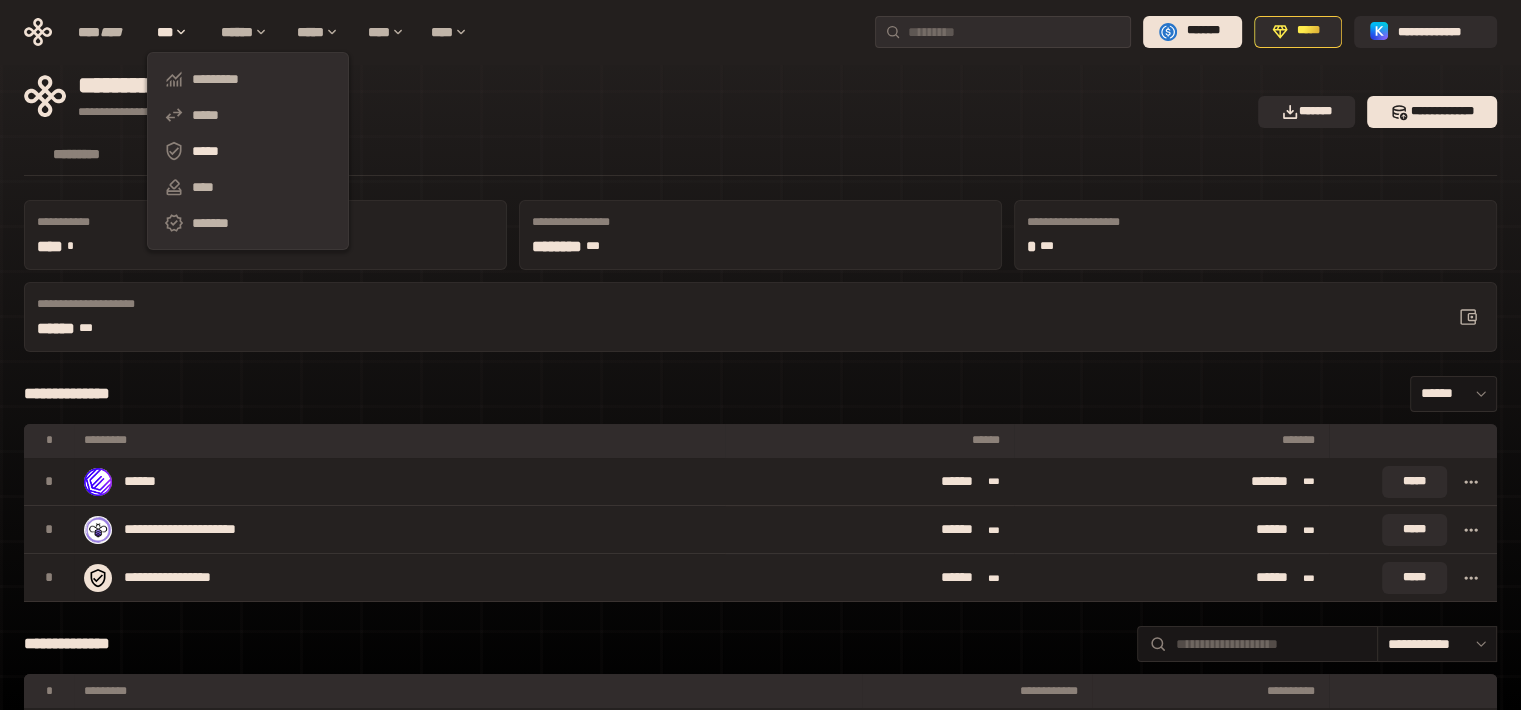 click on "****" at bounding box center [248, 187] 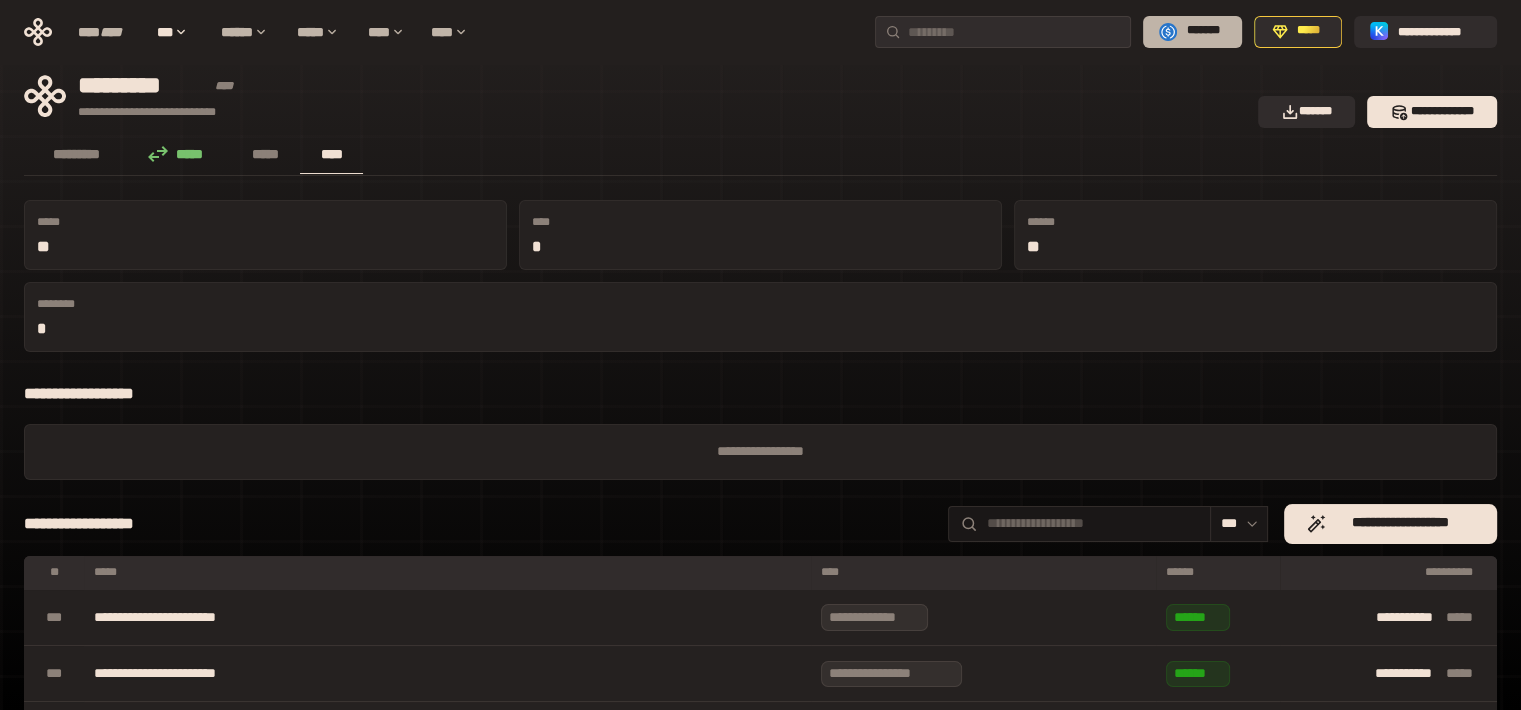 click on "*******" at bounding box center [1192, 32] 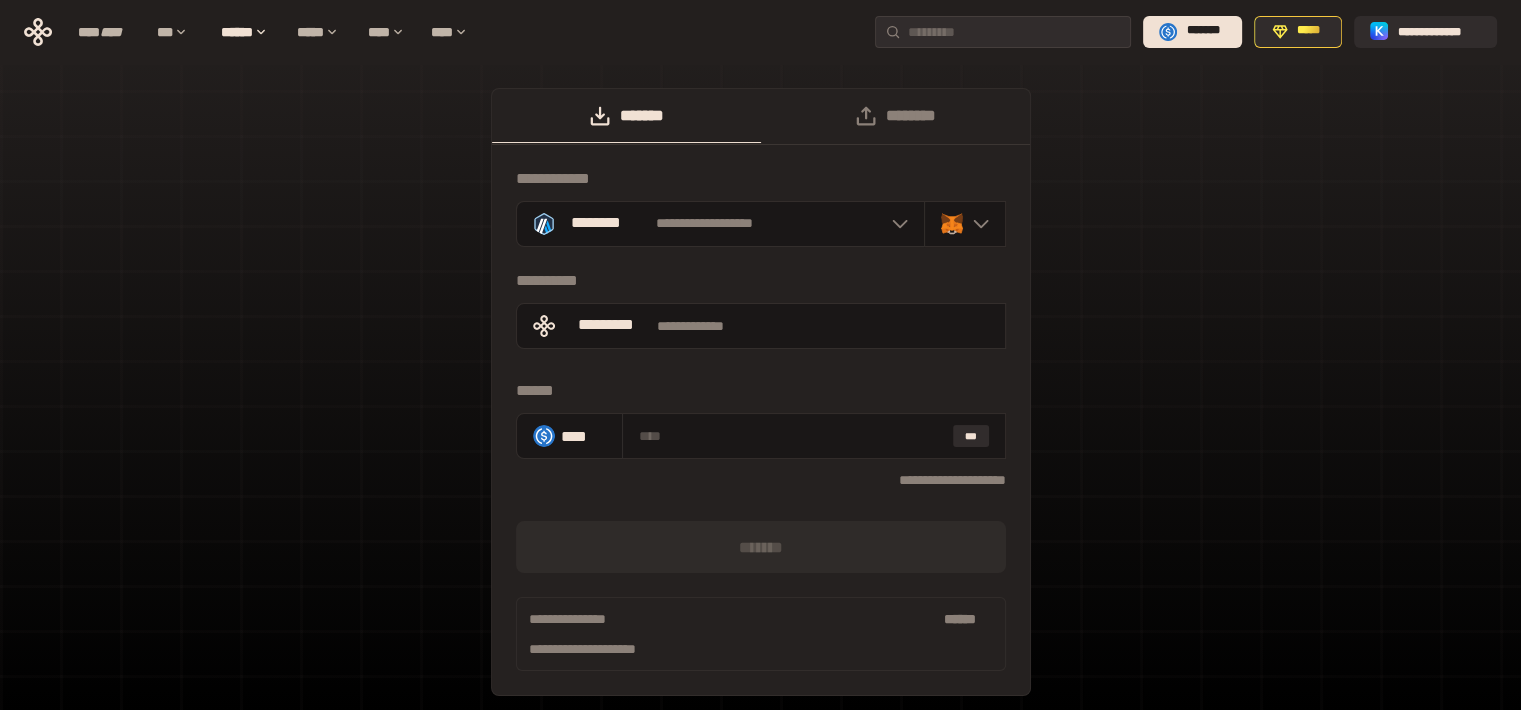 click on "**********" at bounding box center [760, 402] 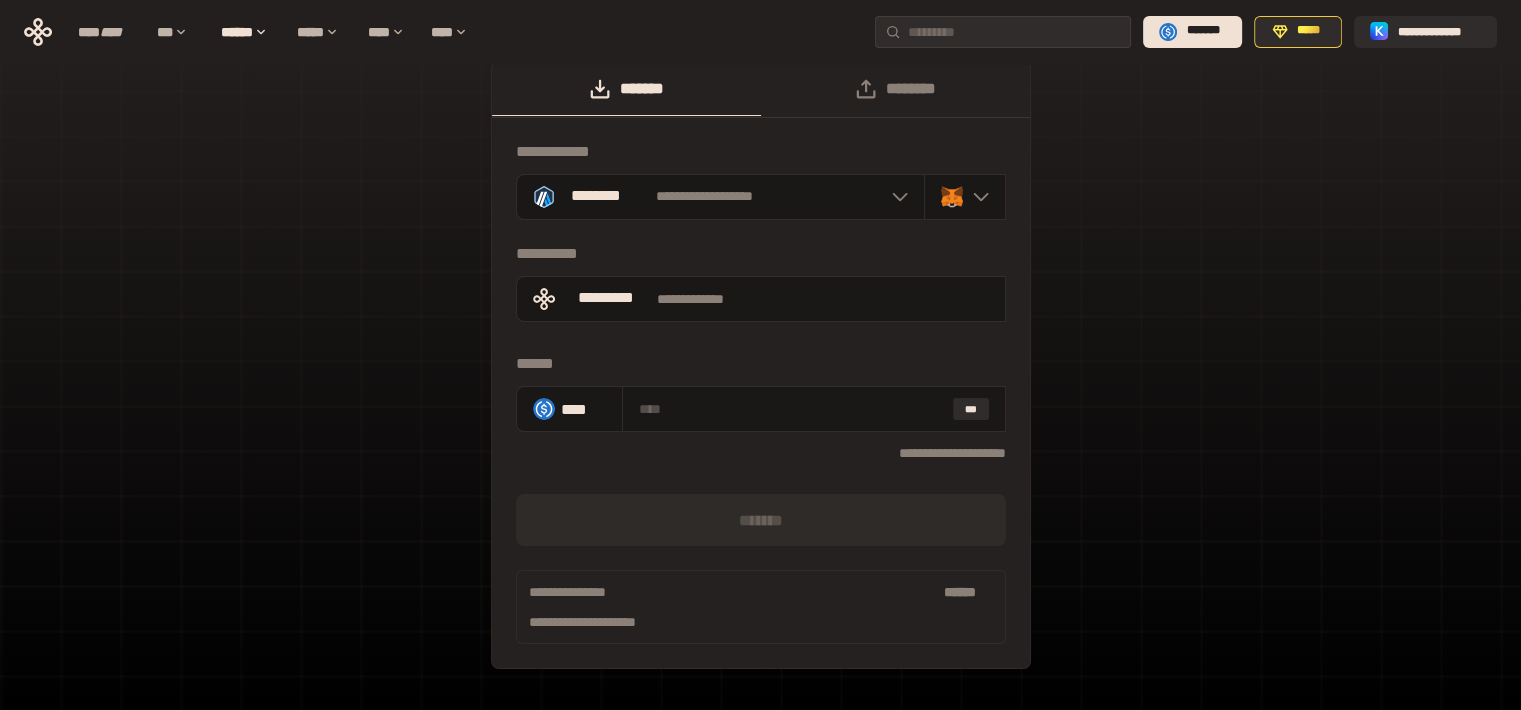 scroll, scrollTop: 0, scrollLeft: 0, axis: both 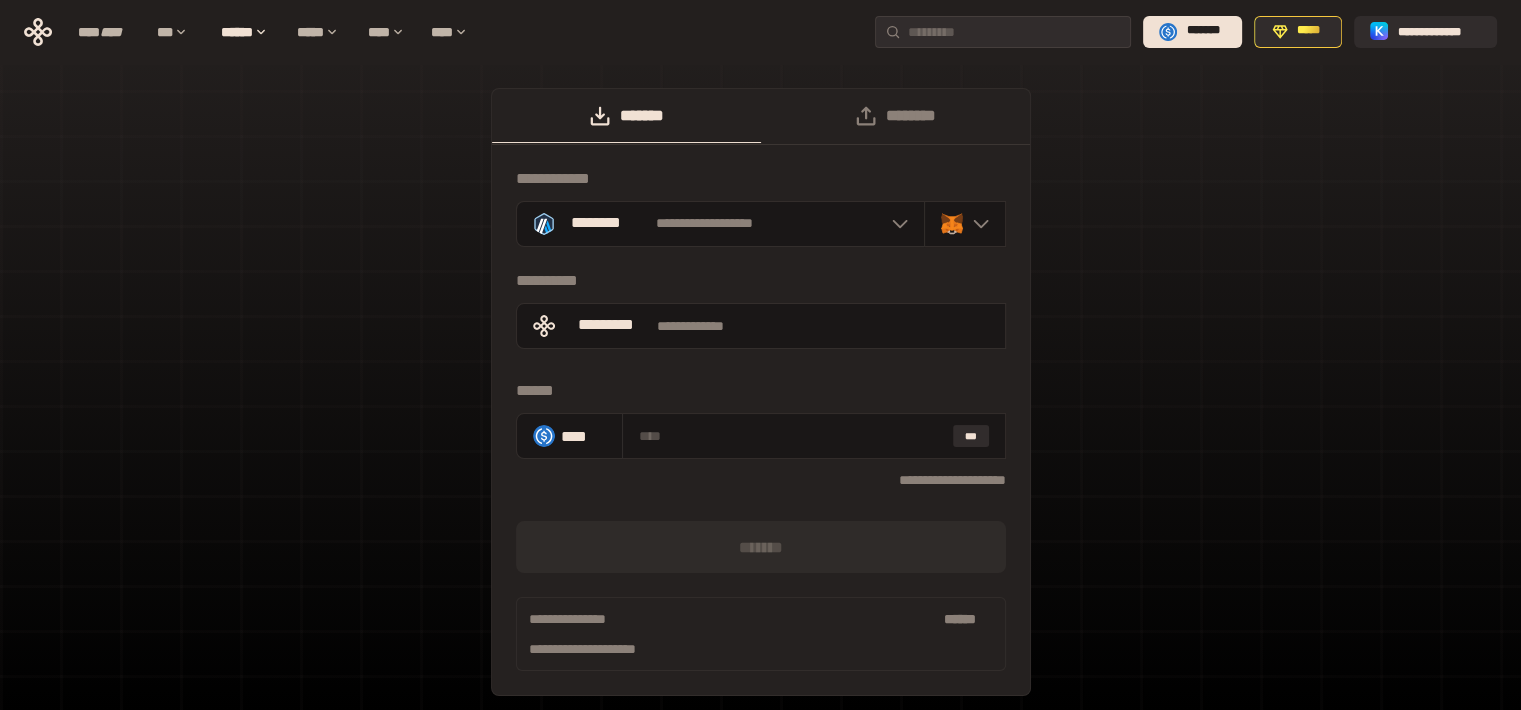 click on "**********" at bounding box center [760, 402] 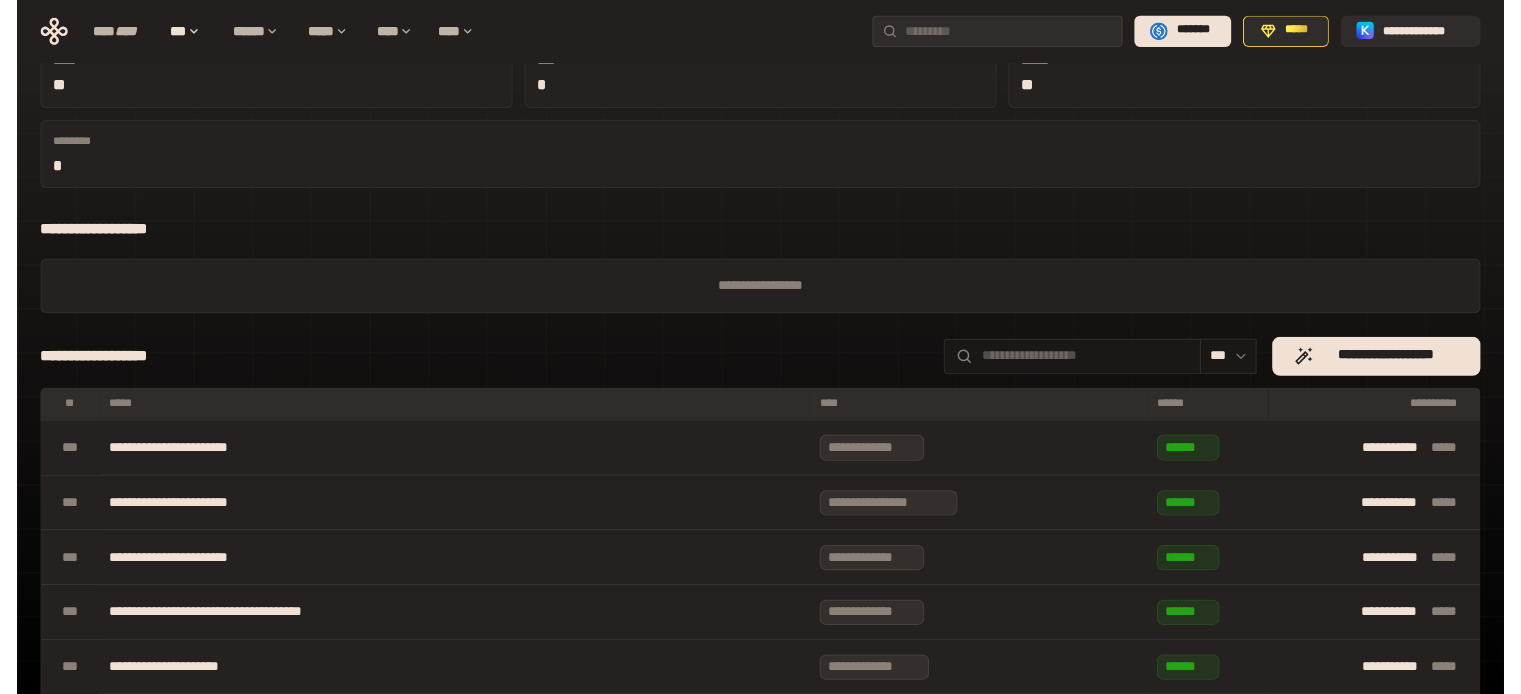 scroll, scrollTop: 0, scrollLeft: 0, axis: both 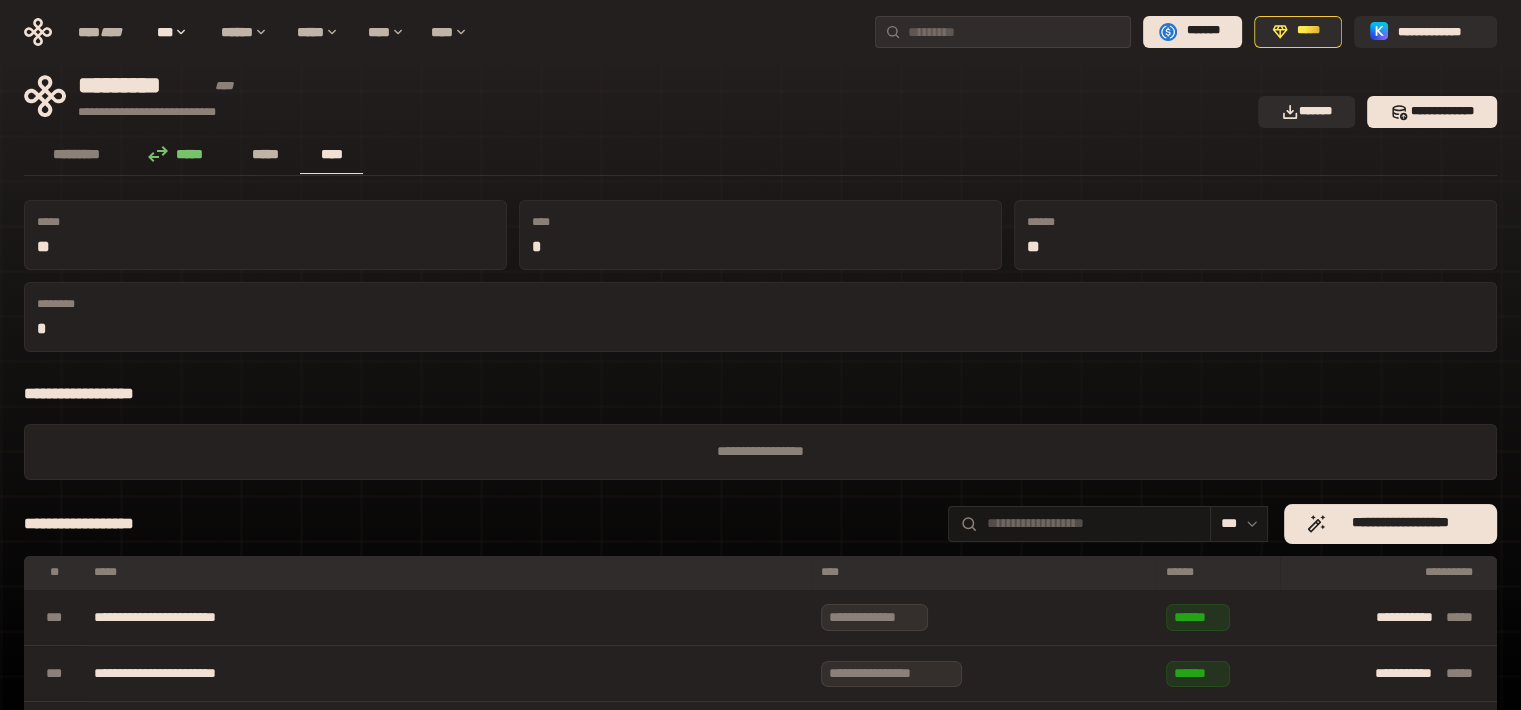 click on "*****" at bounding box center [265, 154] 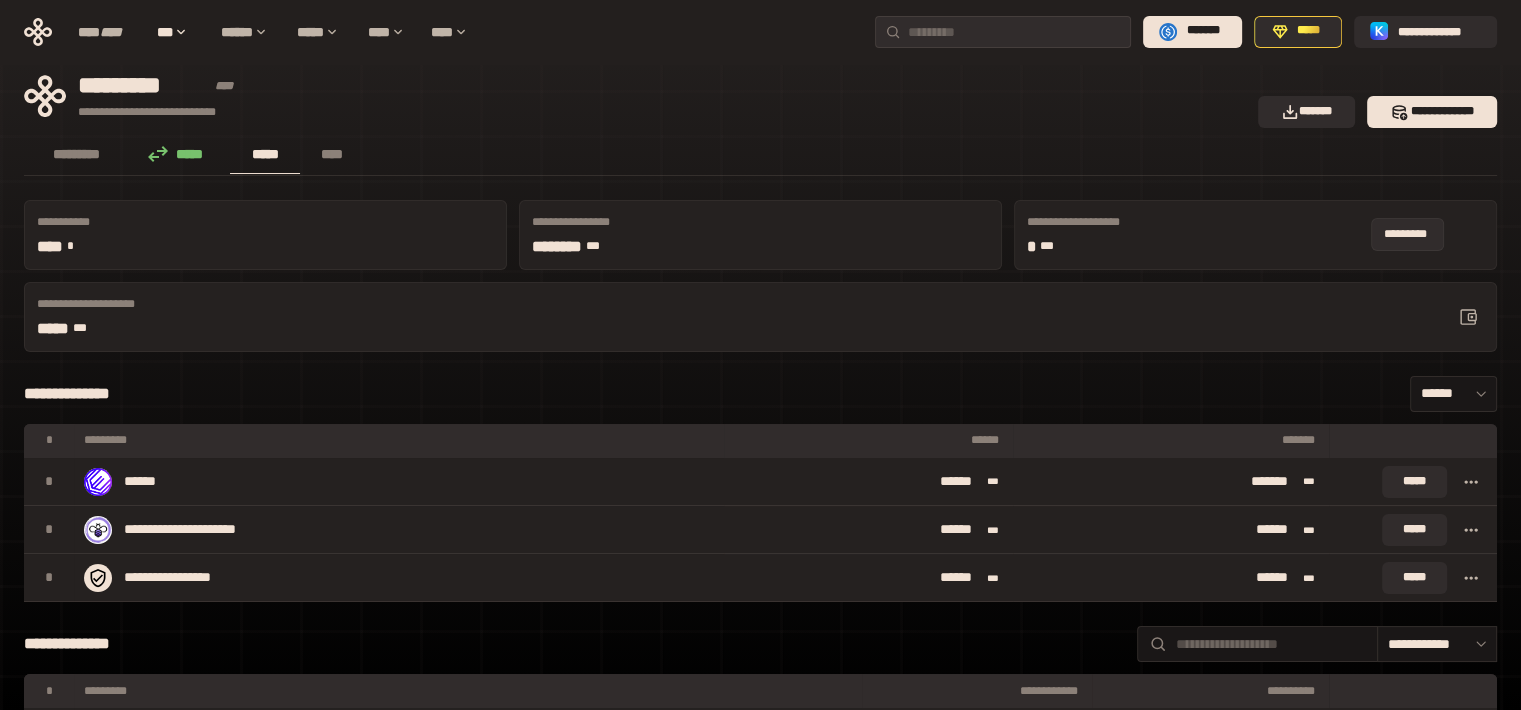 click 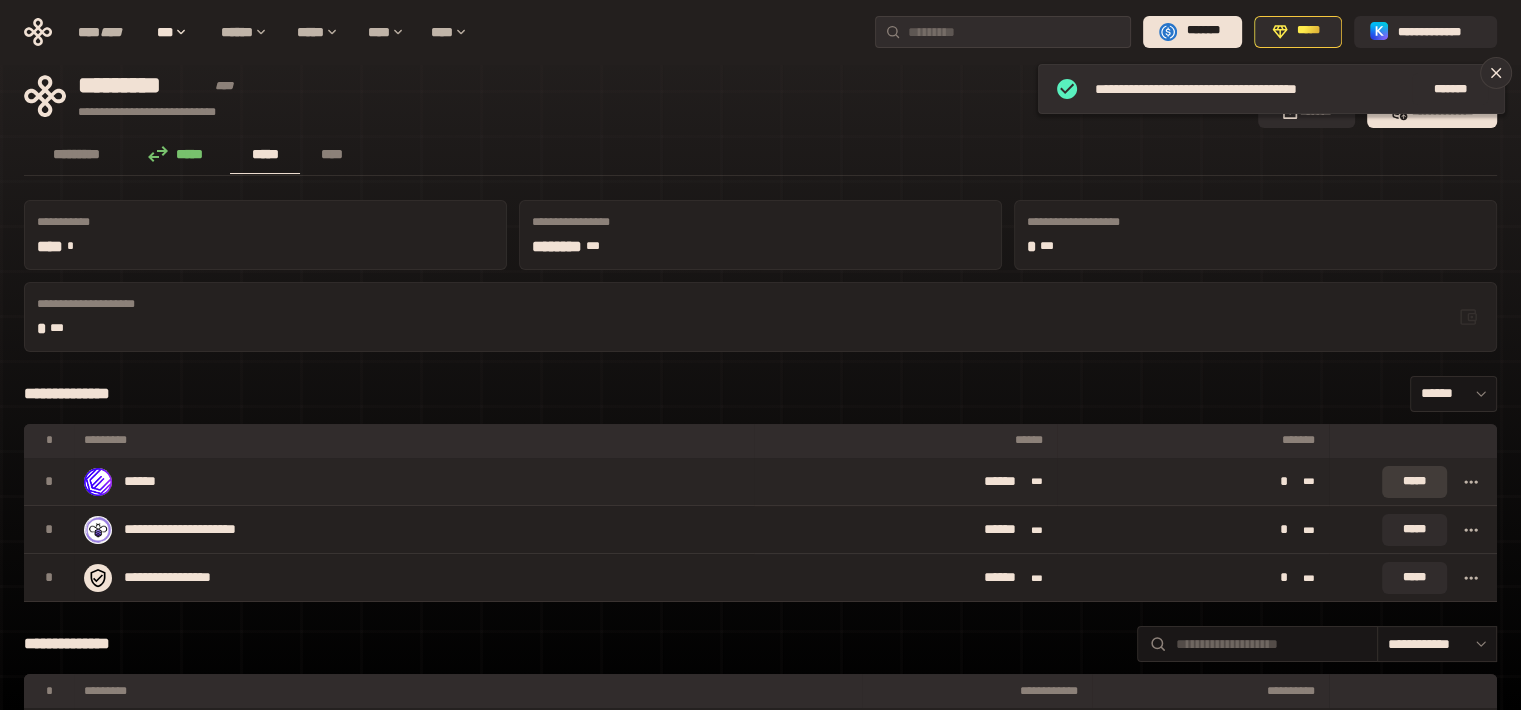 click on "*****" at bounding box center [1414, 482] 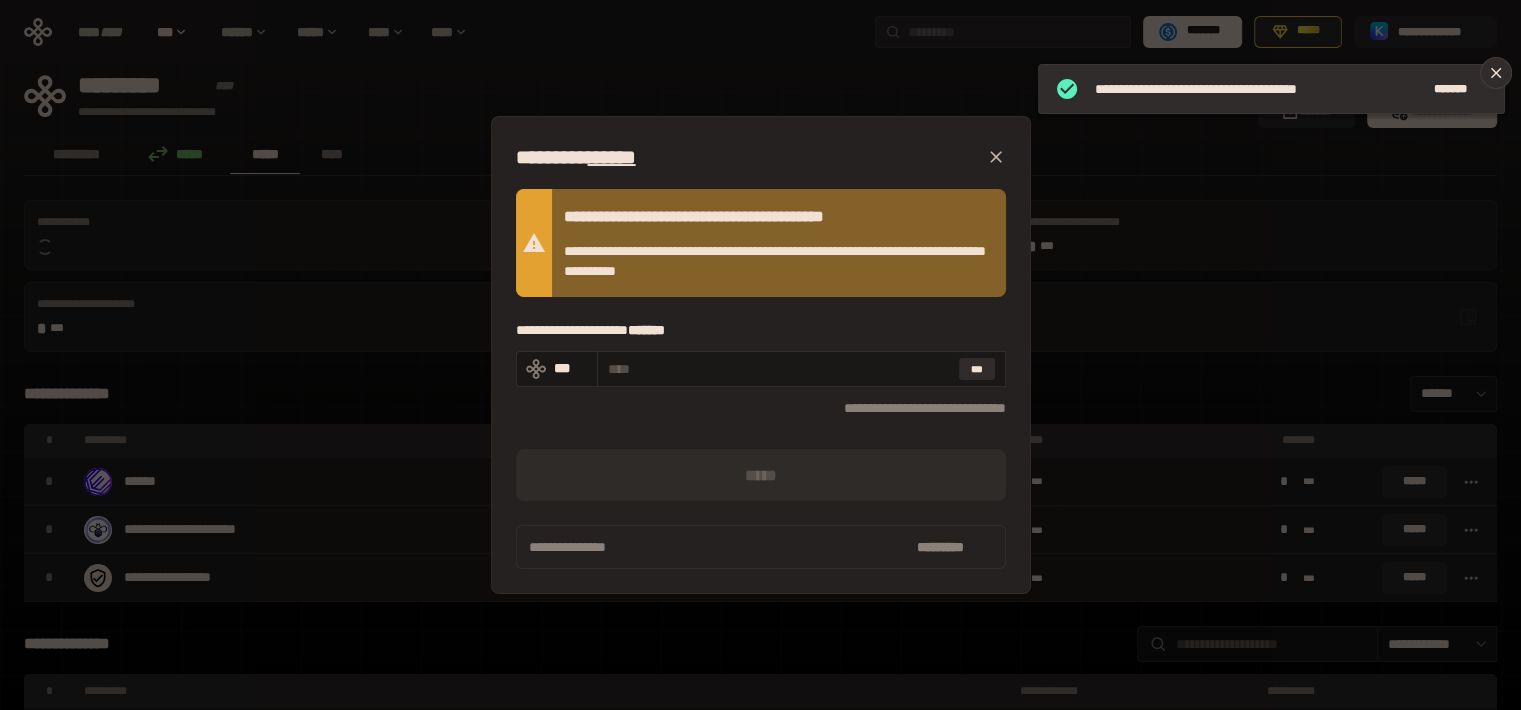 click 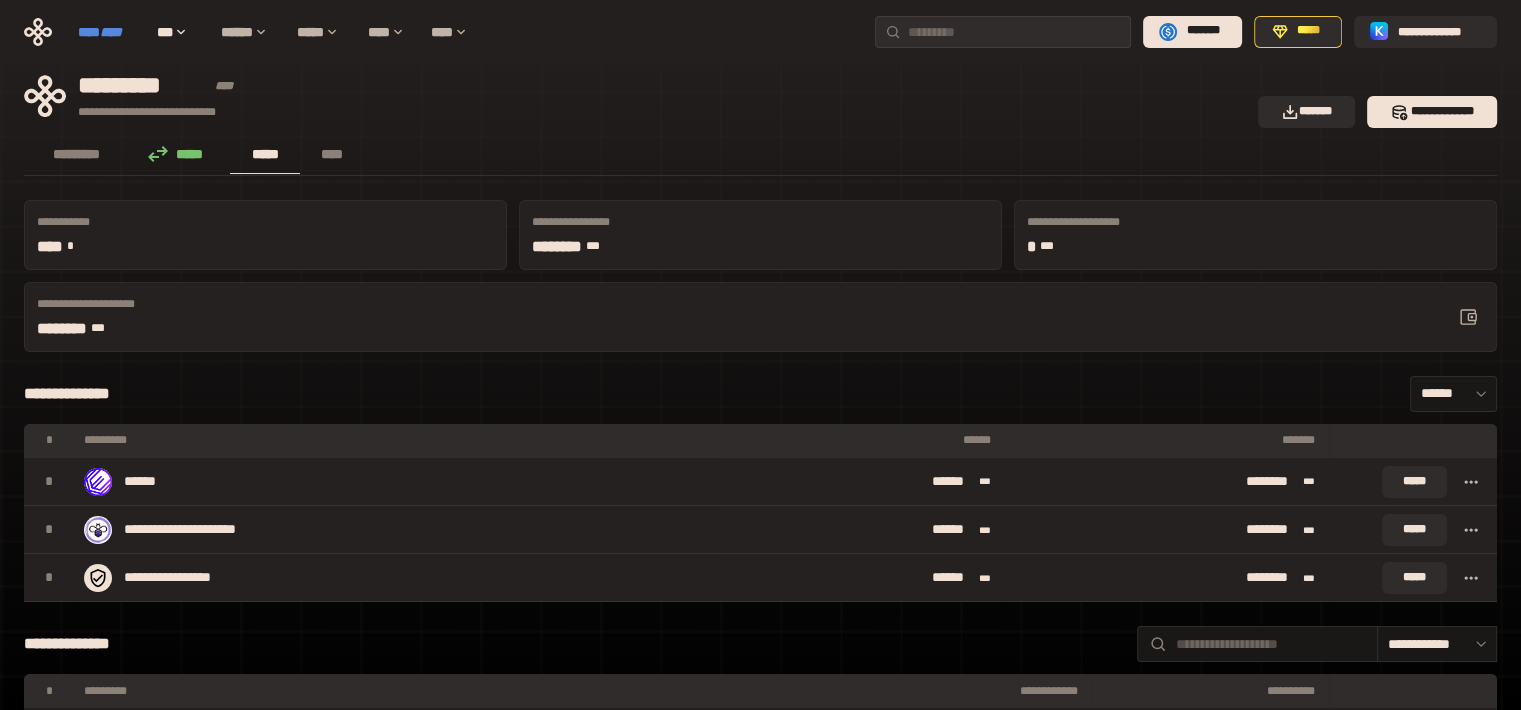 click on "****" at bounding box center [111, 32] 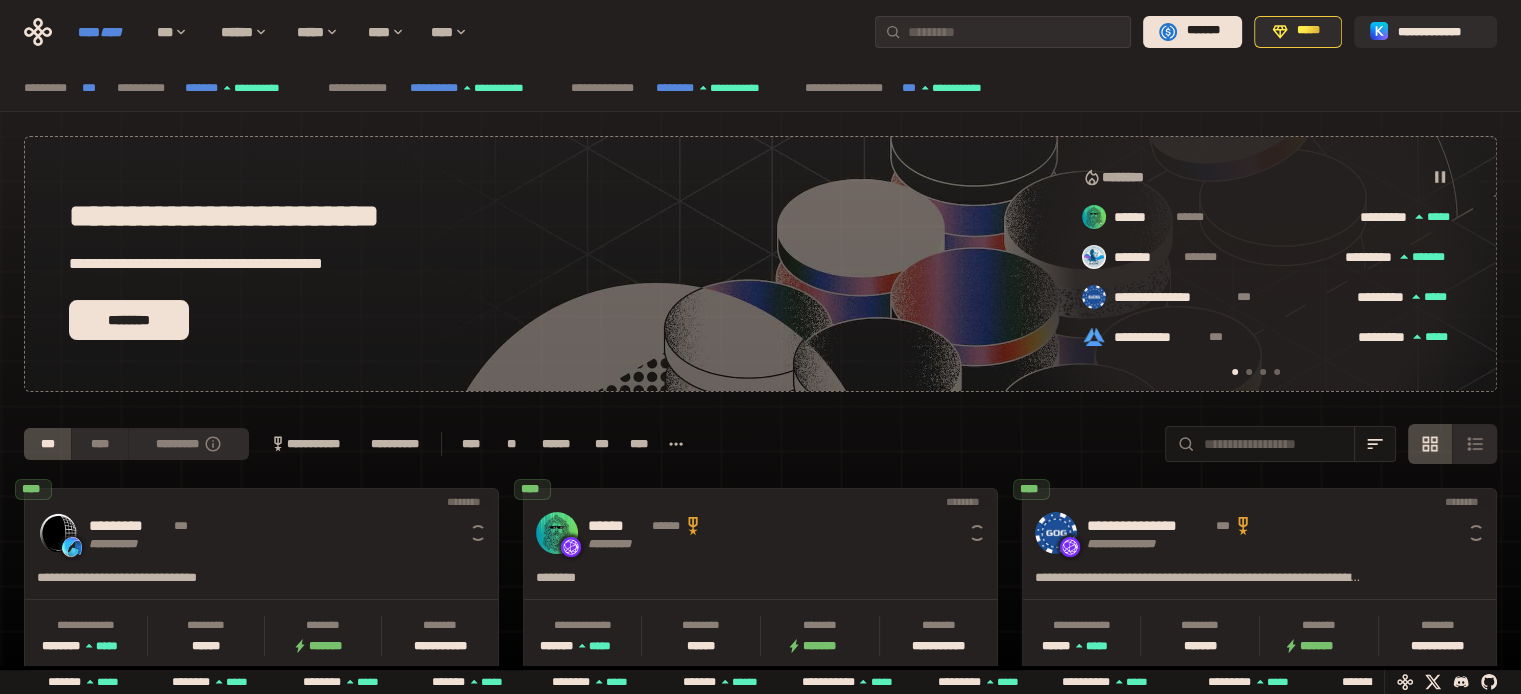 scroll, scrollTop: 0, scrollLeft: 16, axis: horizontal 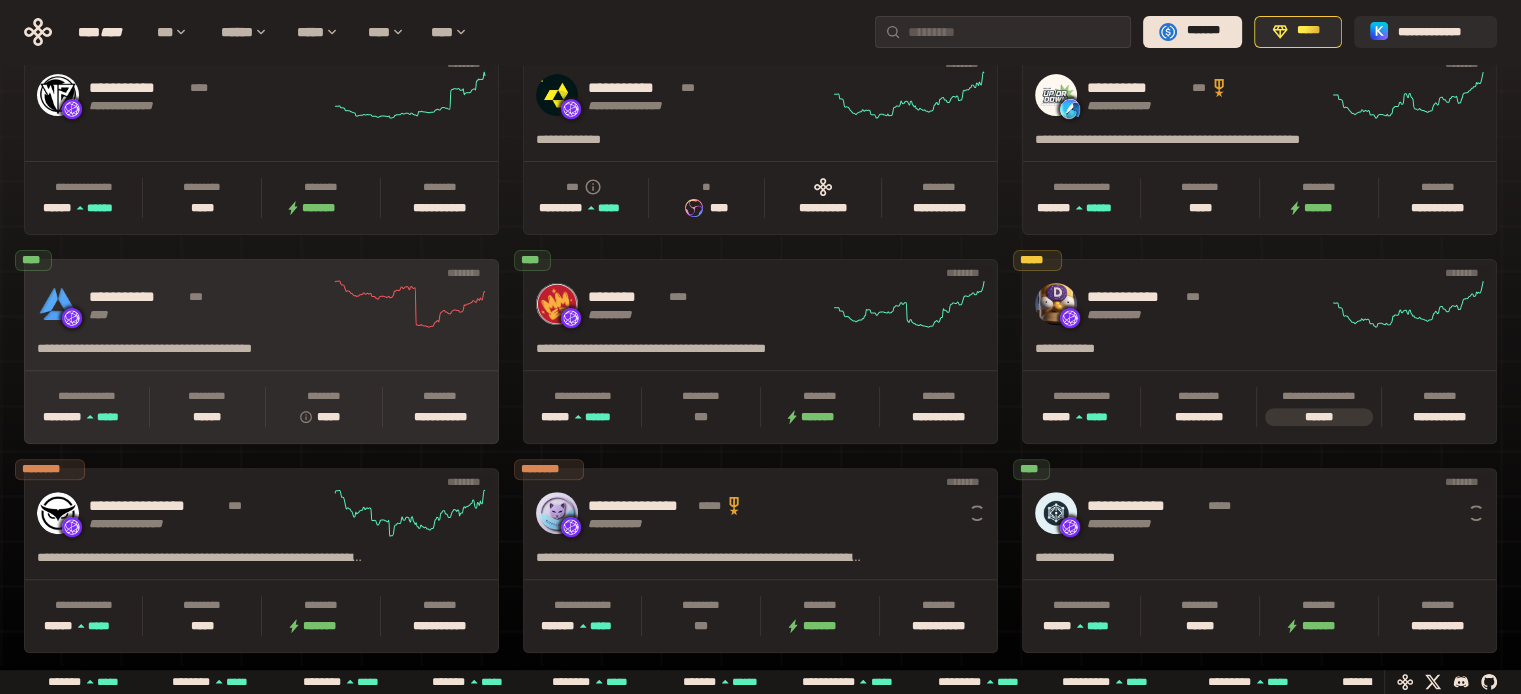 click on "**********" at bounding box center (209, 297) 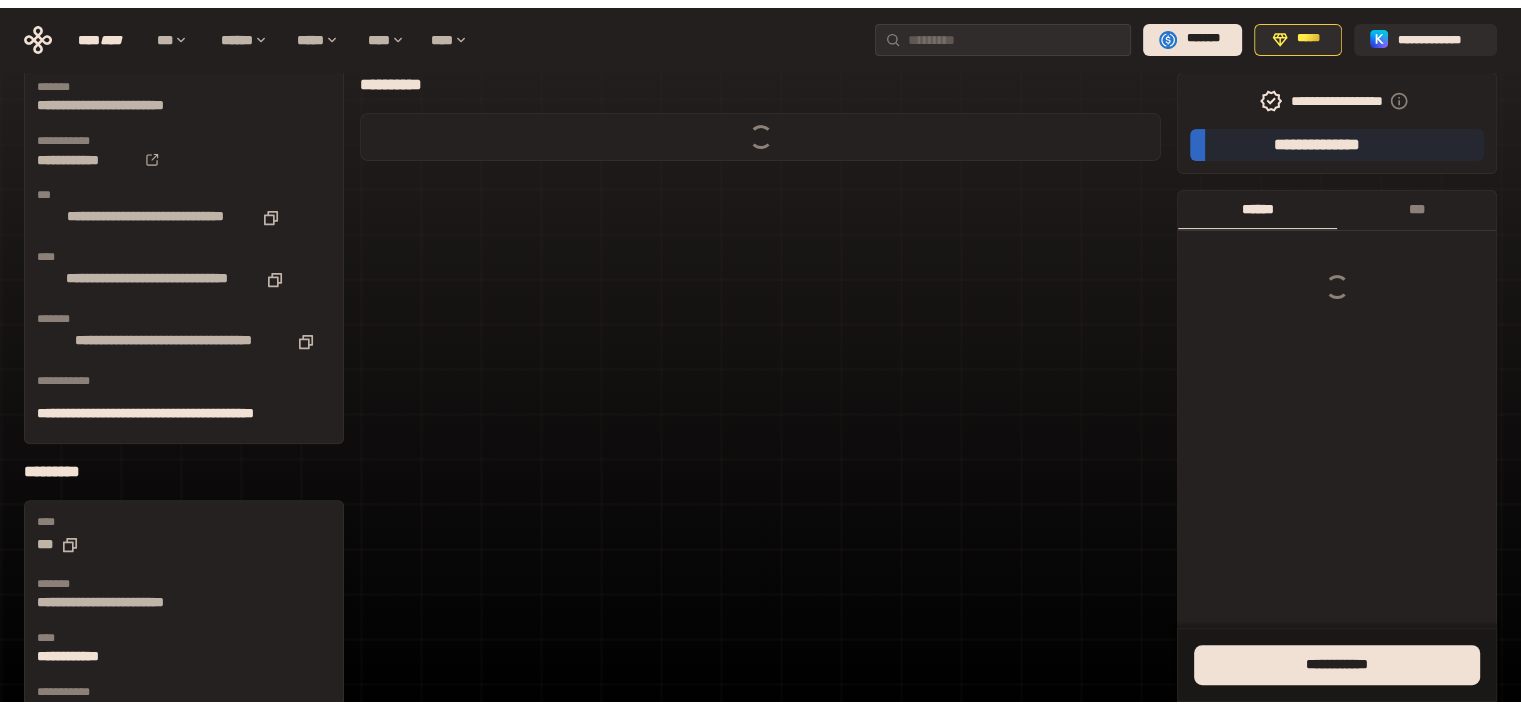 scroll, scrollTop: 0, scrollLeft: 0, axis: both 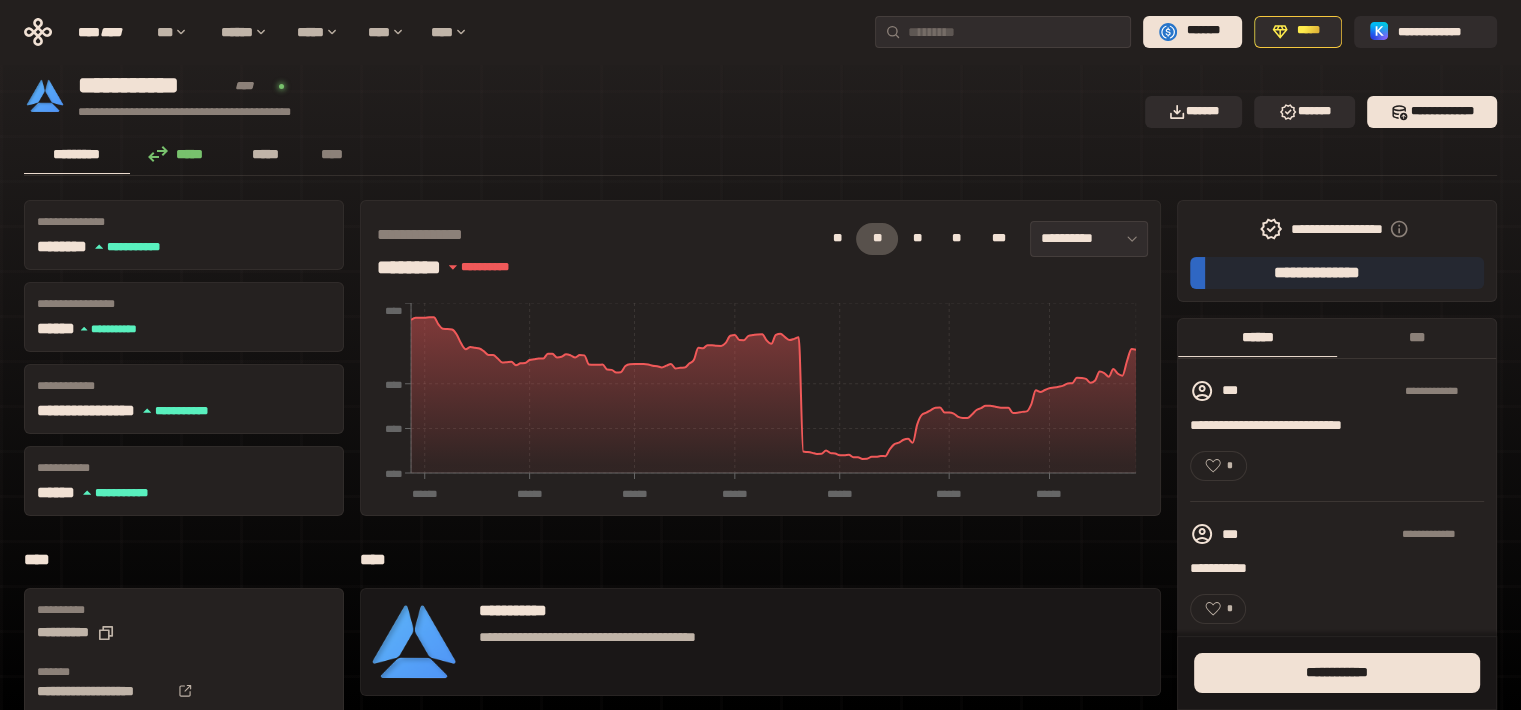 click on "*****" at bounding box center [265, 154] 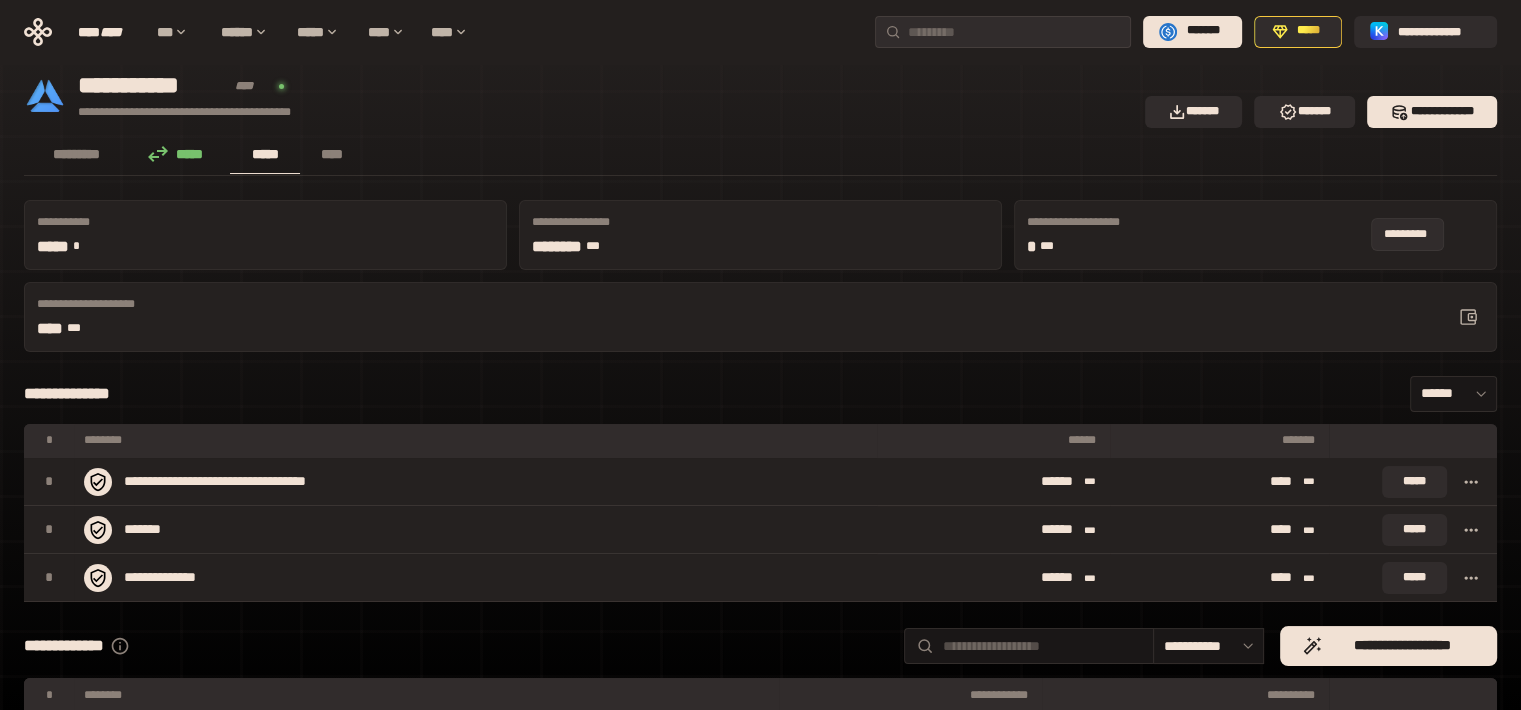 click at bounding box center [1468, 317] 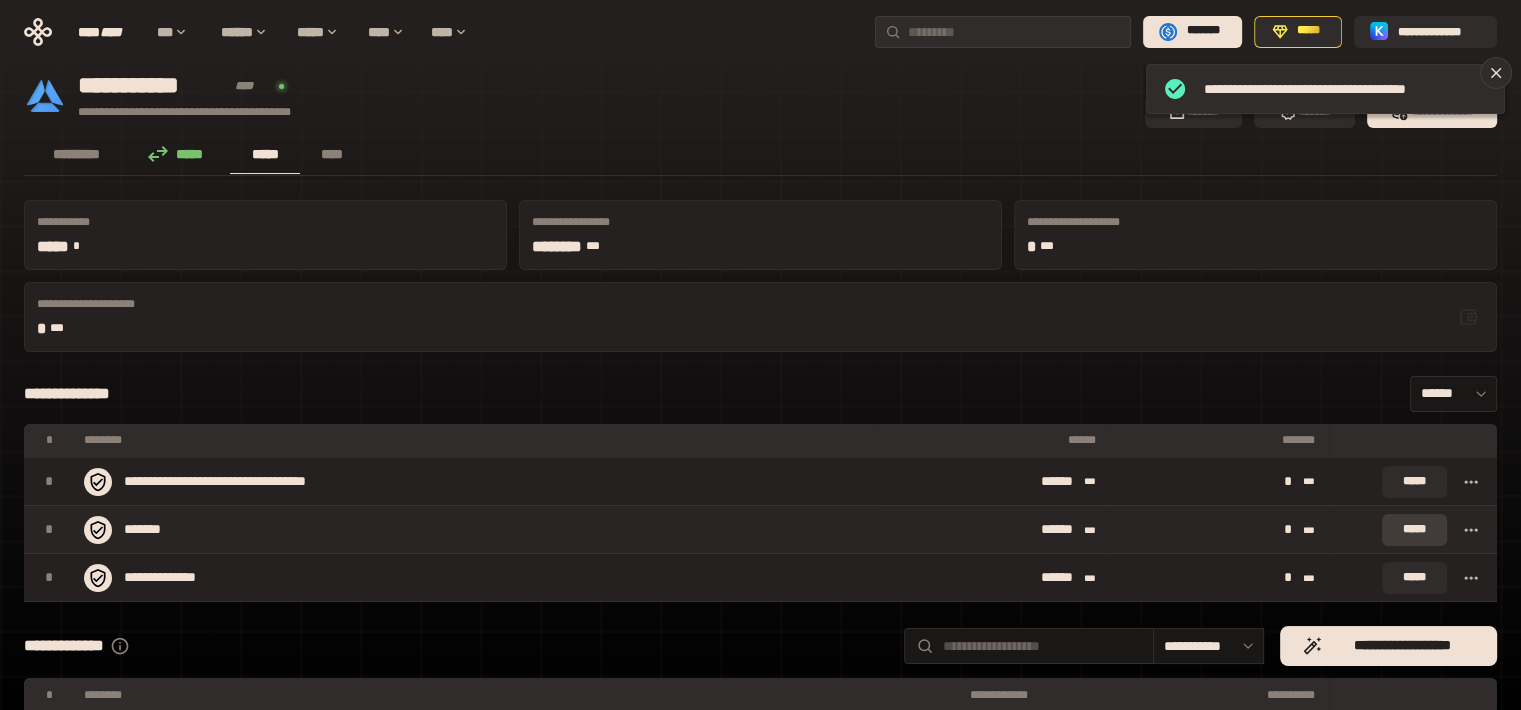 click on "*****" at bounding box center (1414, 530) 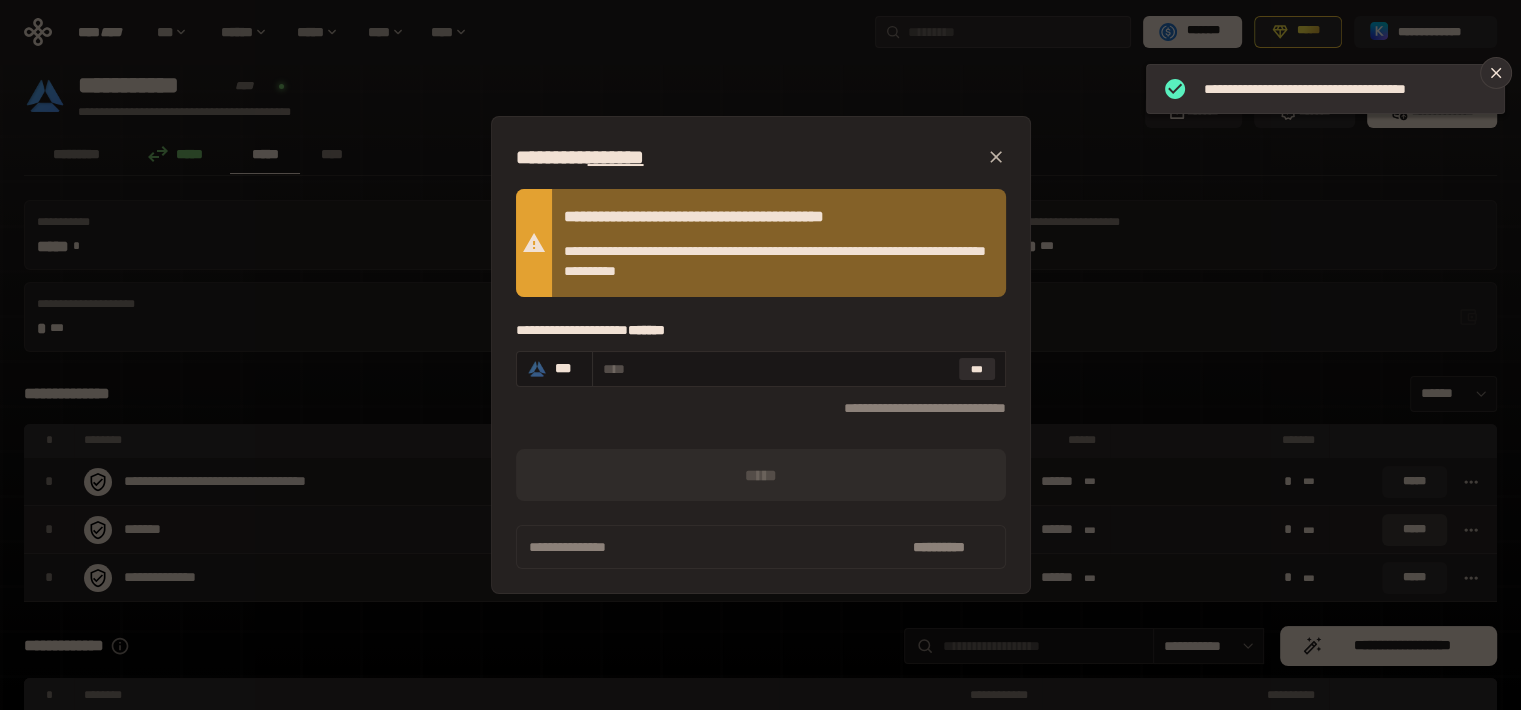 click on "**********" at bounding box center [760, 355] 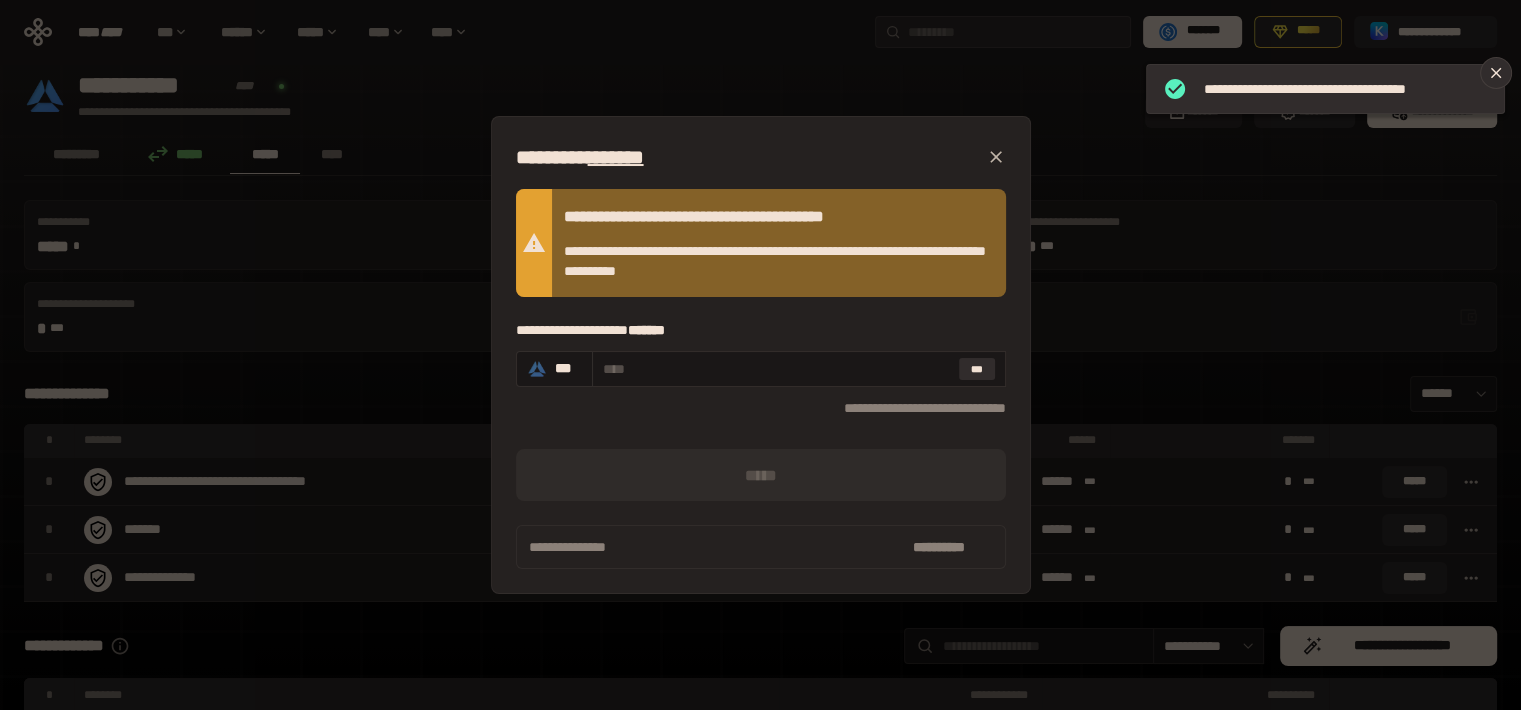 click 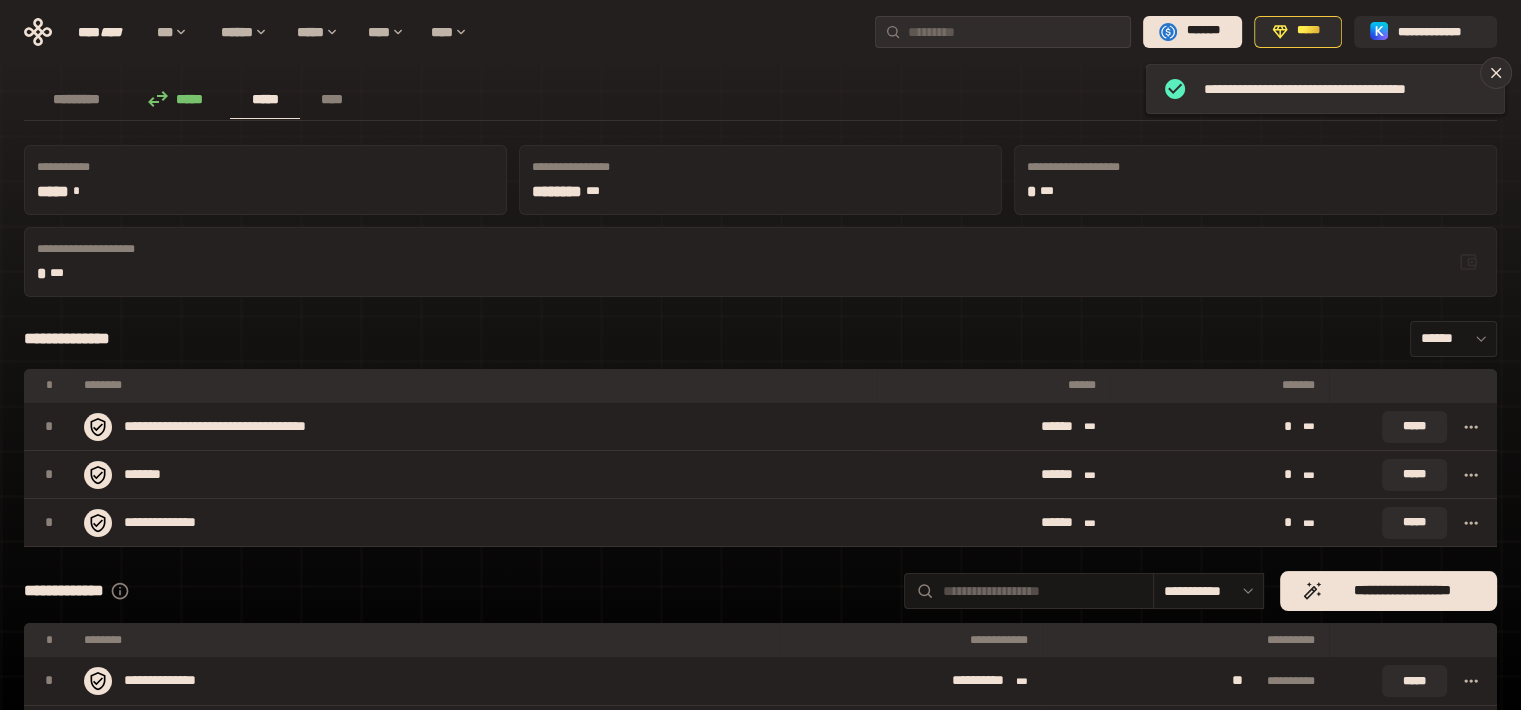 scroll, scrollTop: 0, scrollLeft: 0, axis: both 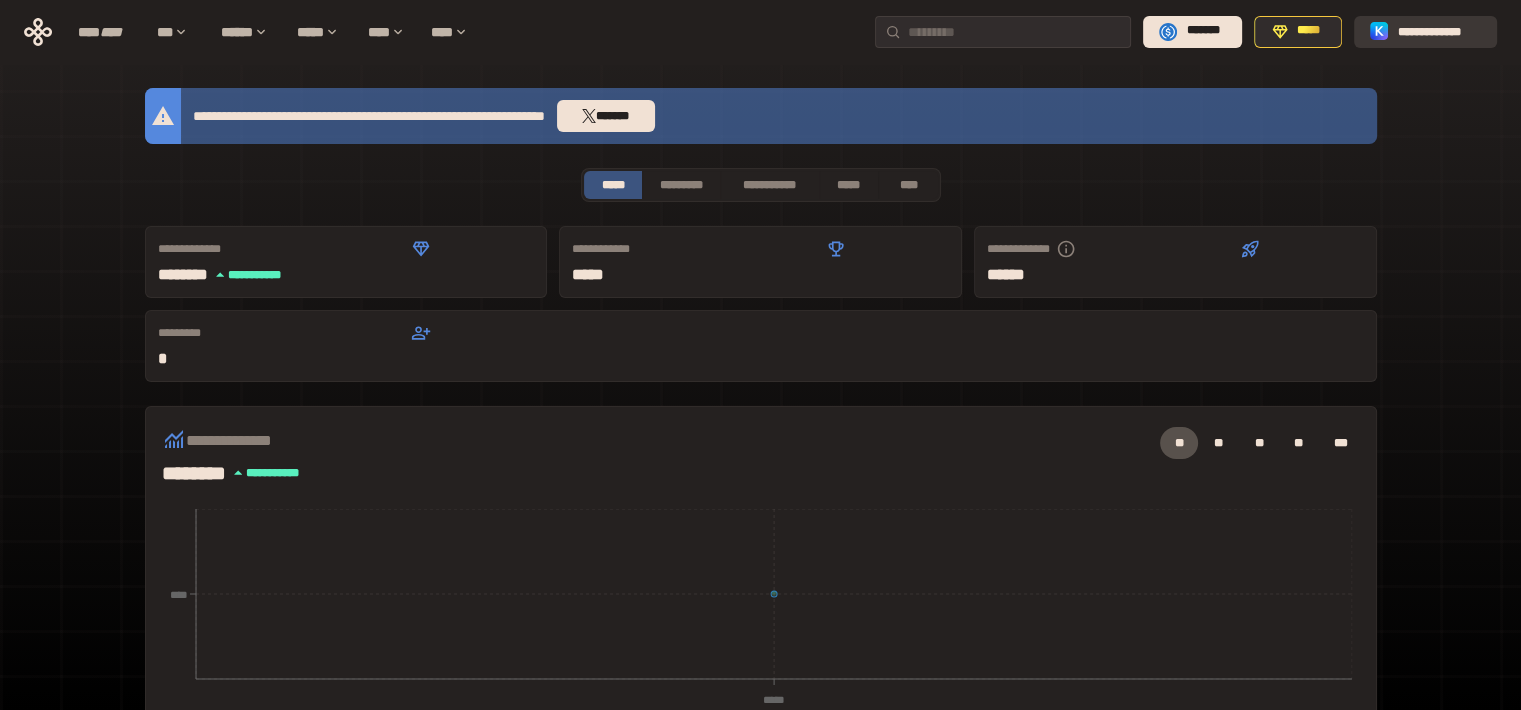 click on "**********" at bounding box center [1439, 31] 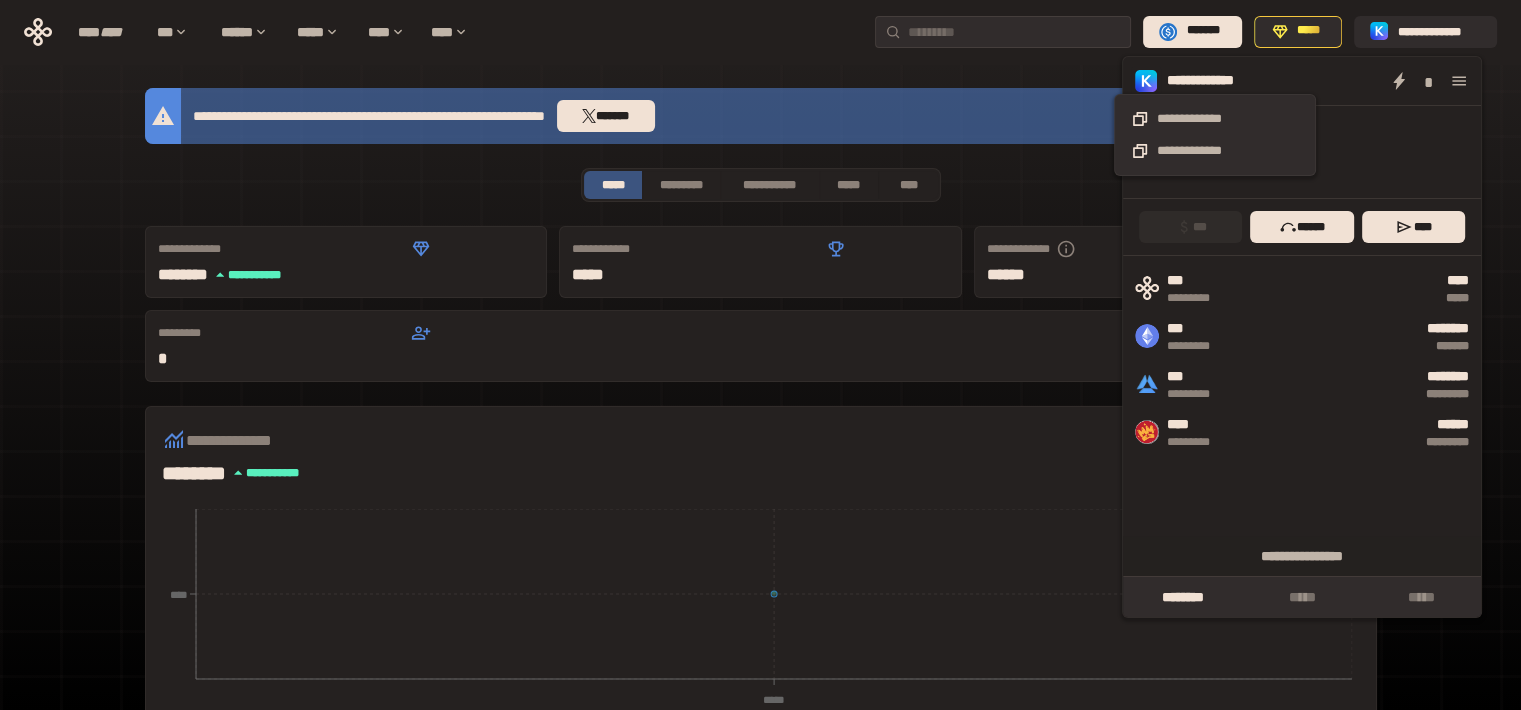 click on "**********" at bounding box center (1215, 81) 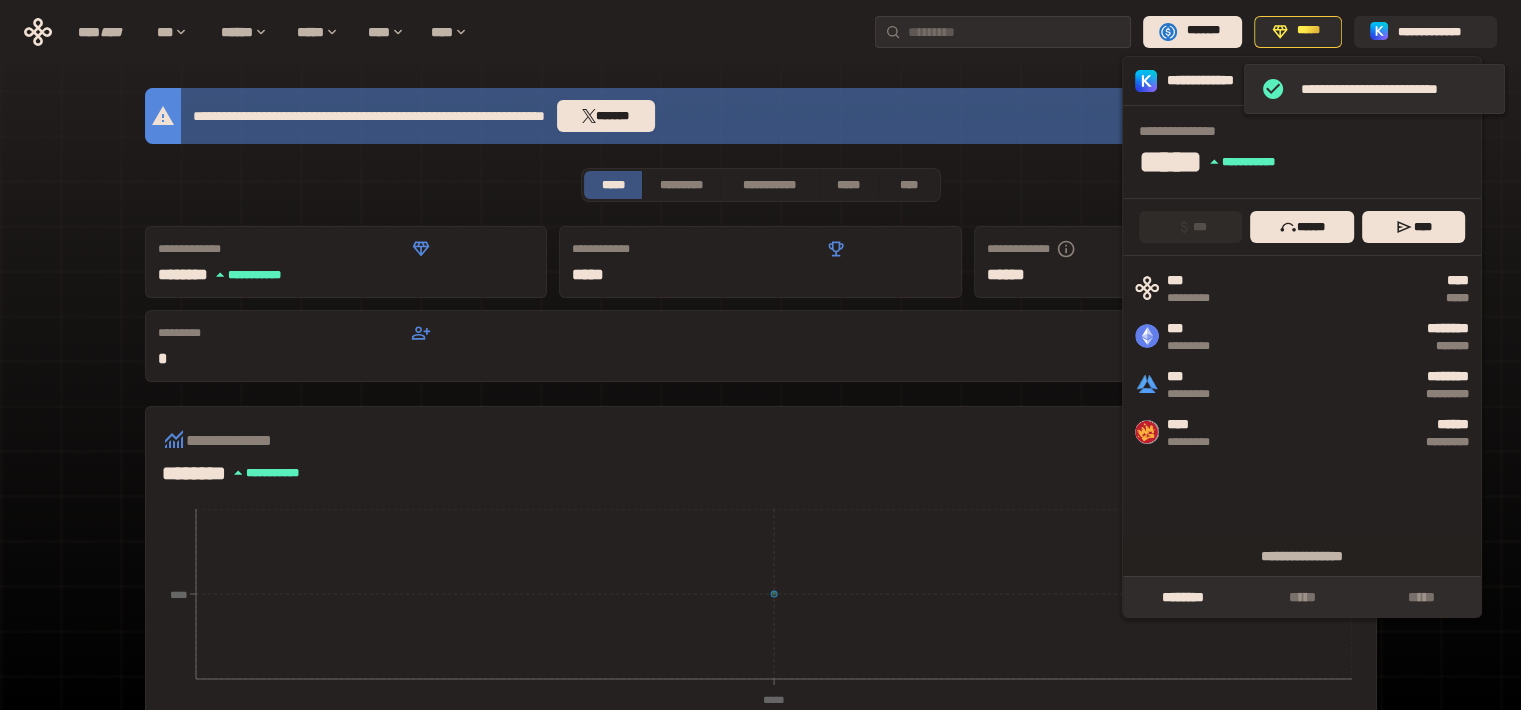 click on "**********" at bounding box center [1215, 81] 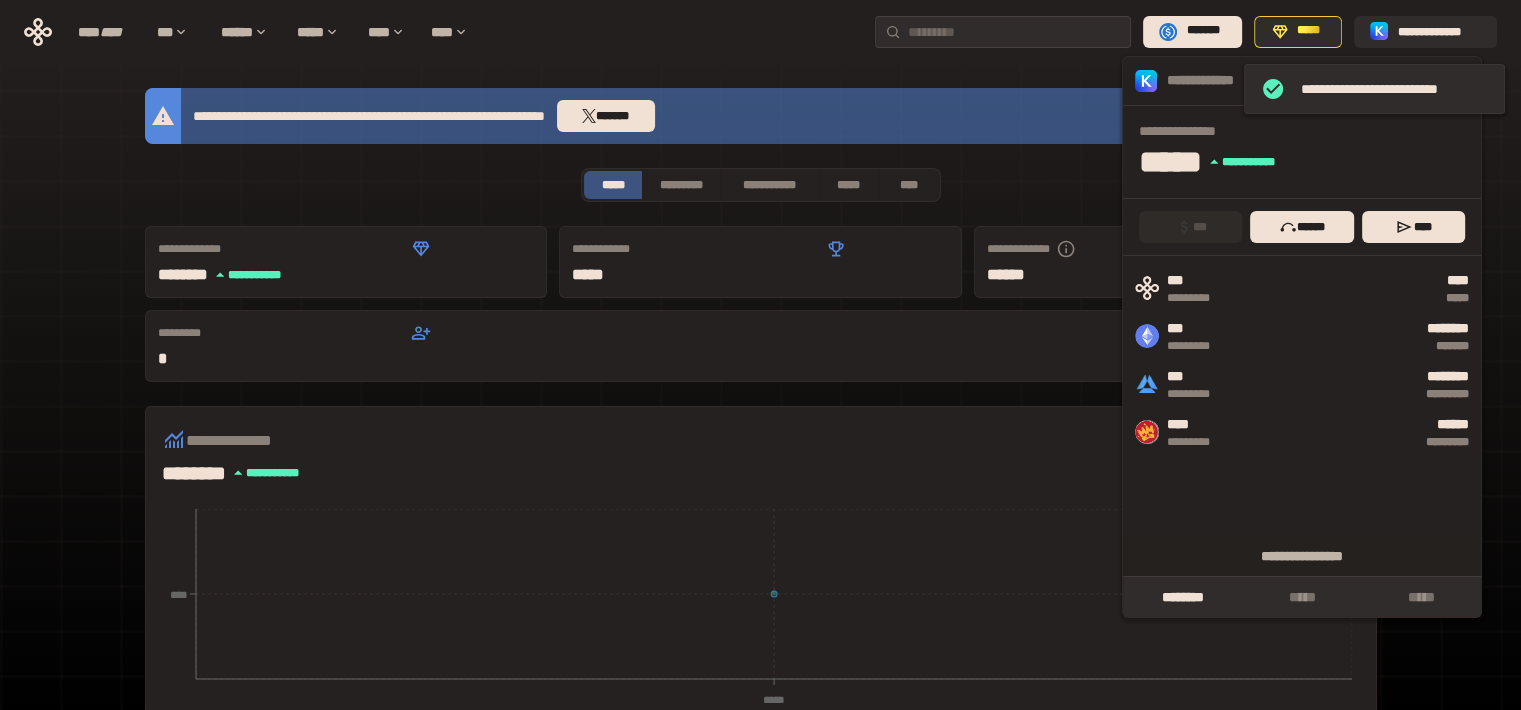 click on "***** **** * *****" at bounding box center [1308, 161] 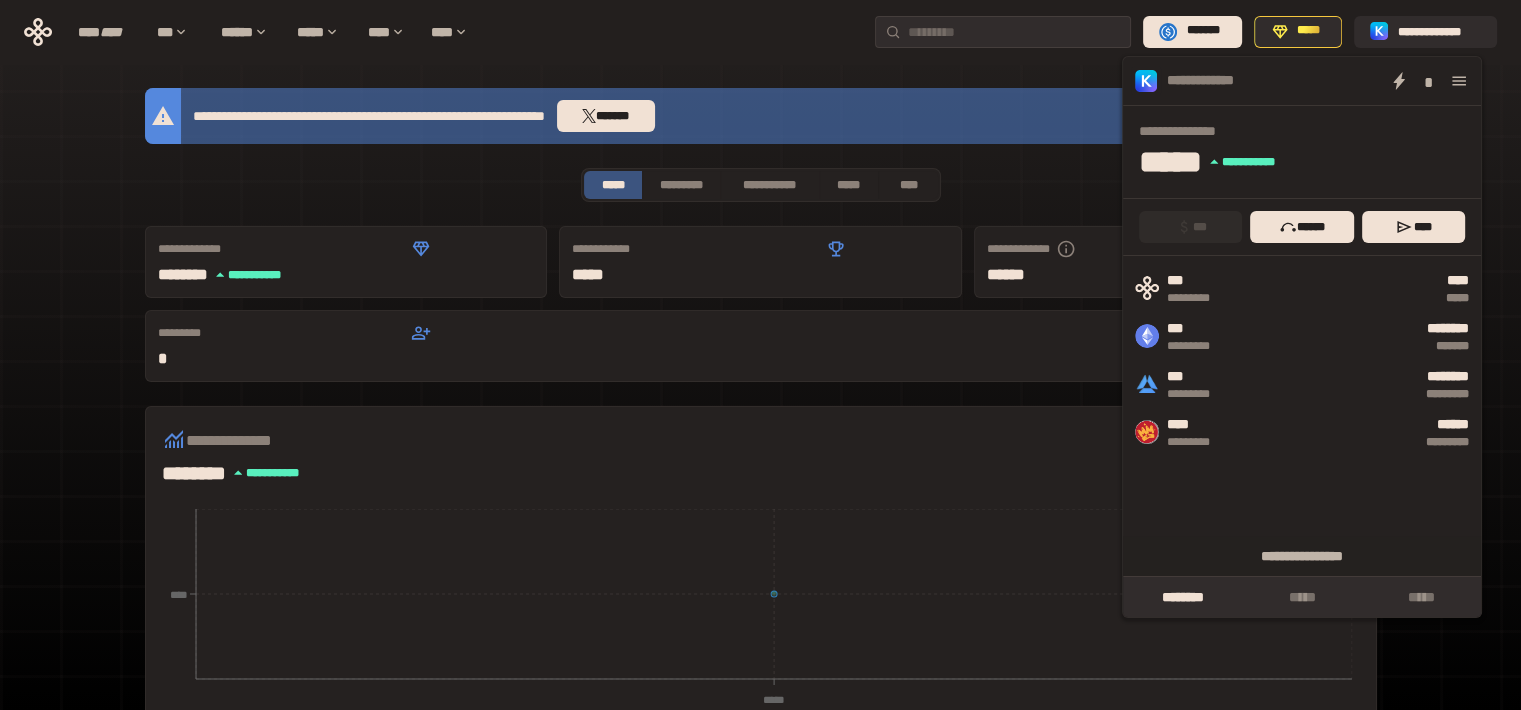 click 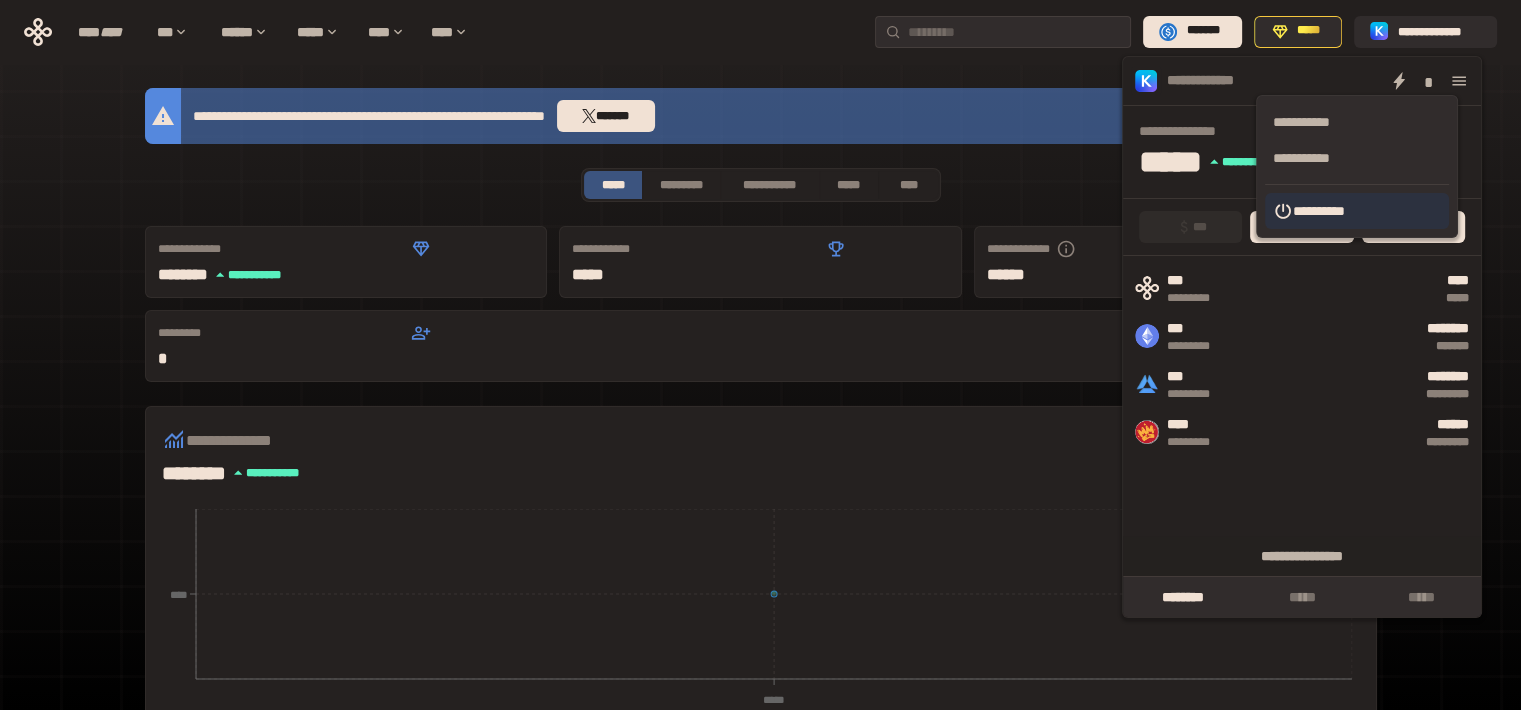 click on "**********" at bounding box center [1357, 211] 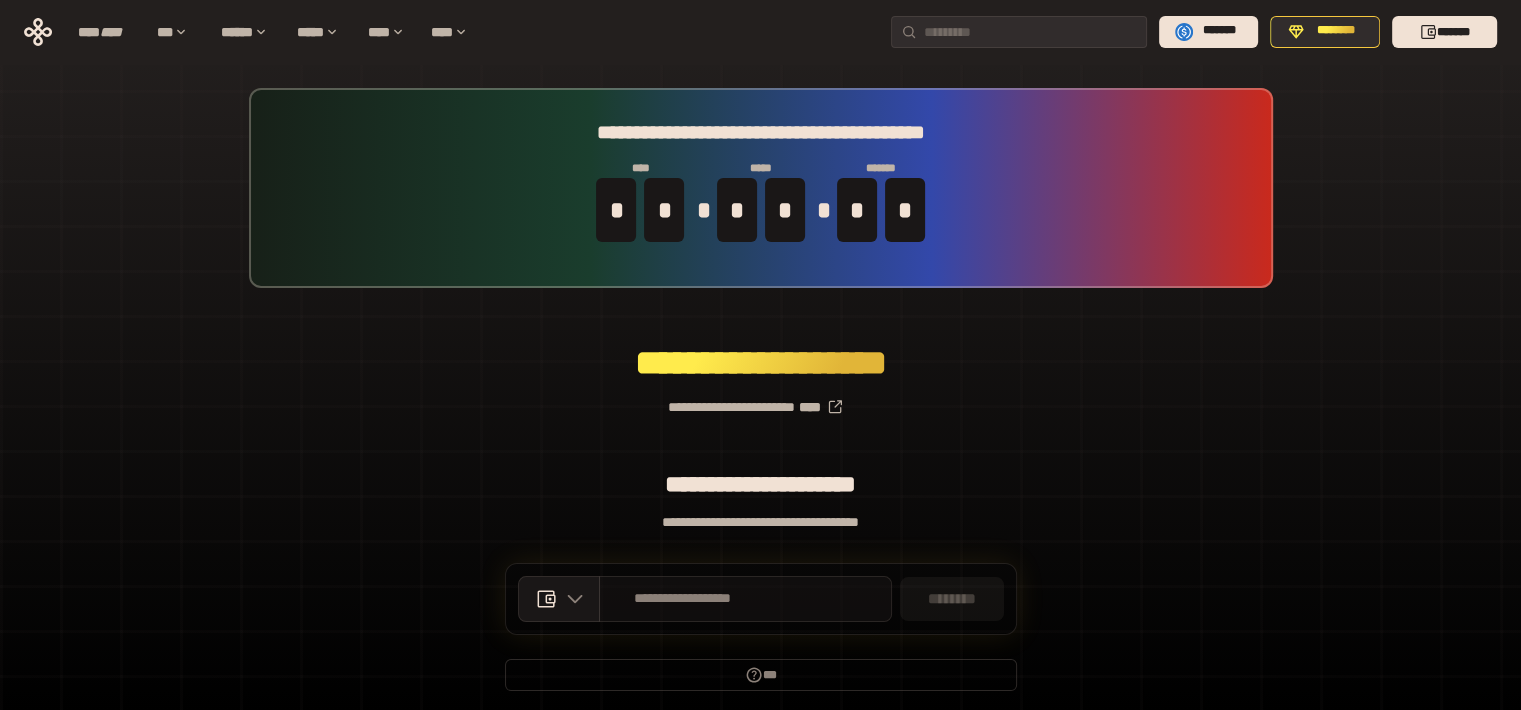 click on "**********" at bounding box center (745, 599) 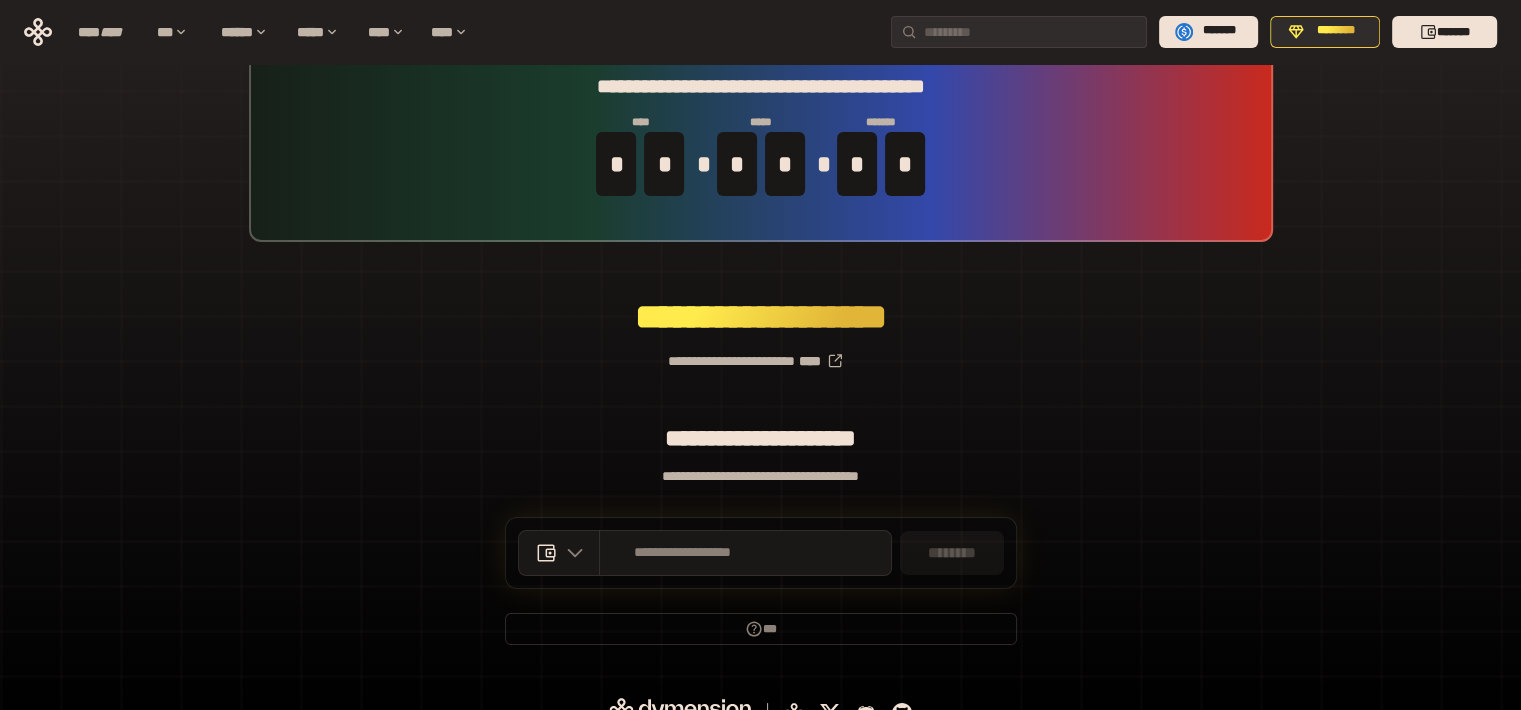 scroll, scrollTop: 72, scrollLeft: 0, axis: vertical 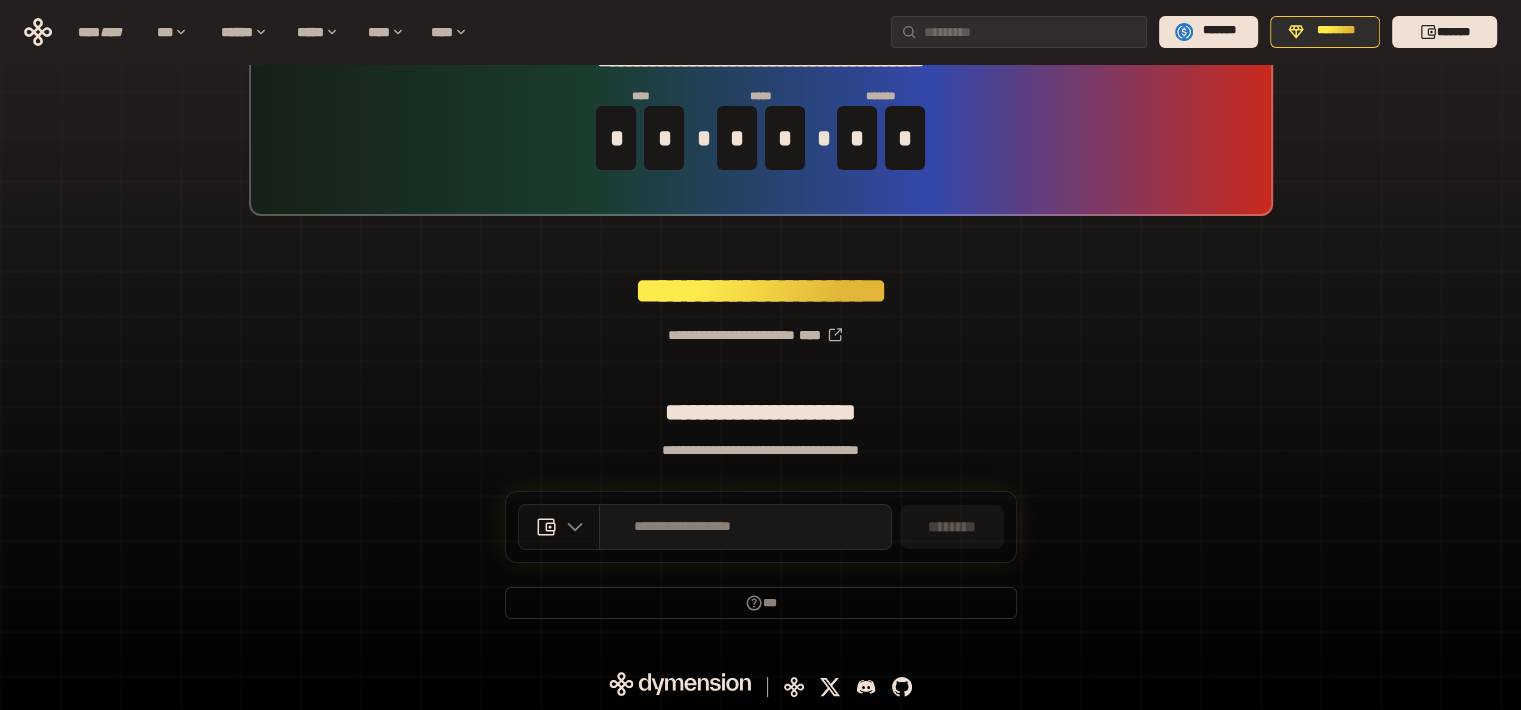 click 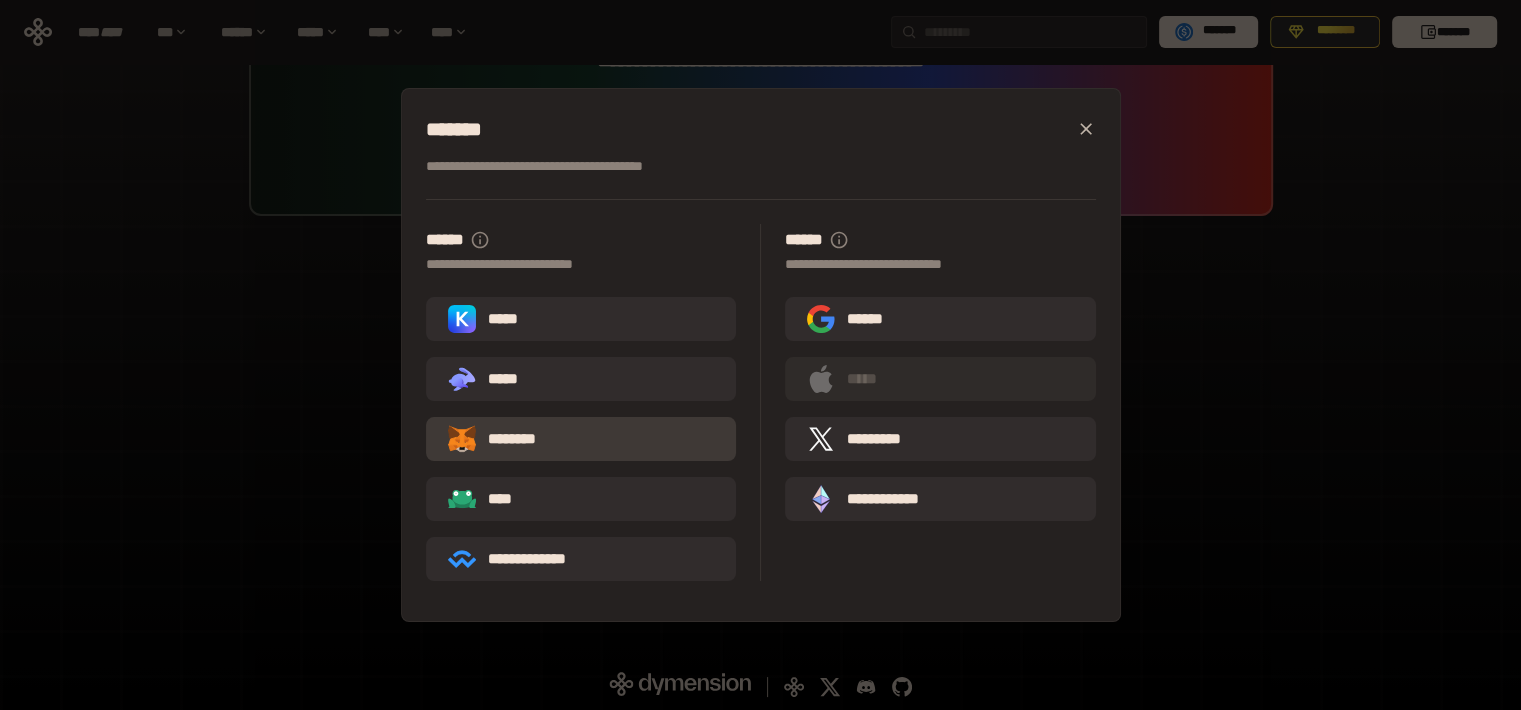click on "********" at bounding box center (506, 439) 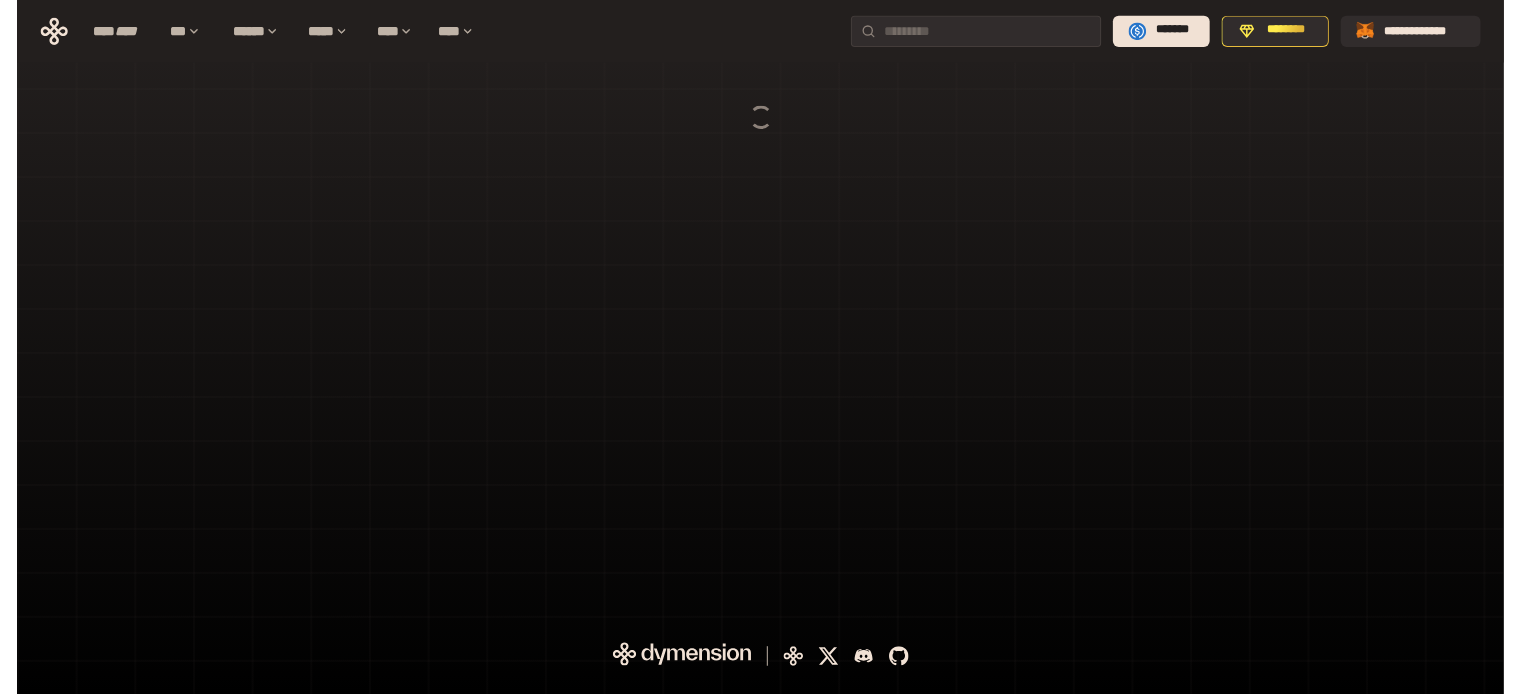 scroll, scrollTop: 0, scrollLeft: 0, axis: both 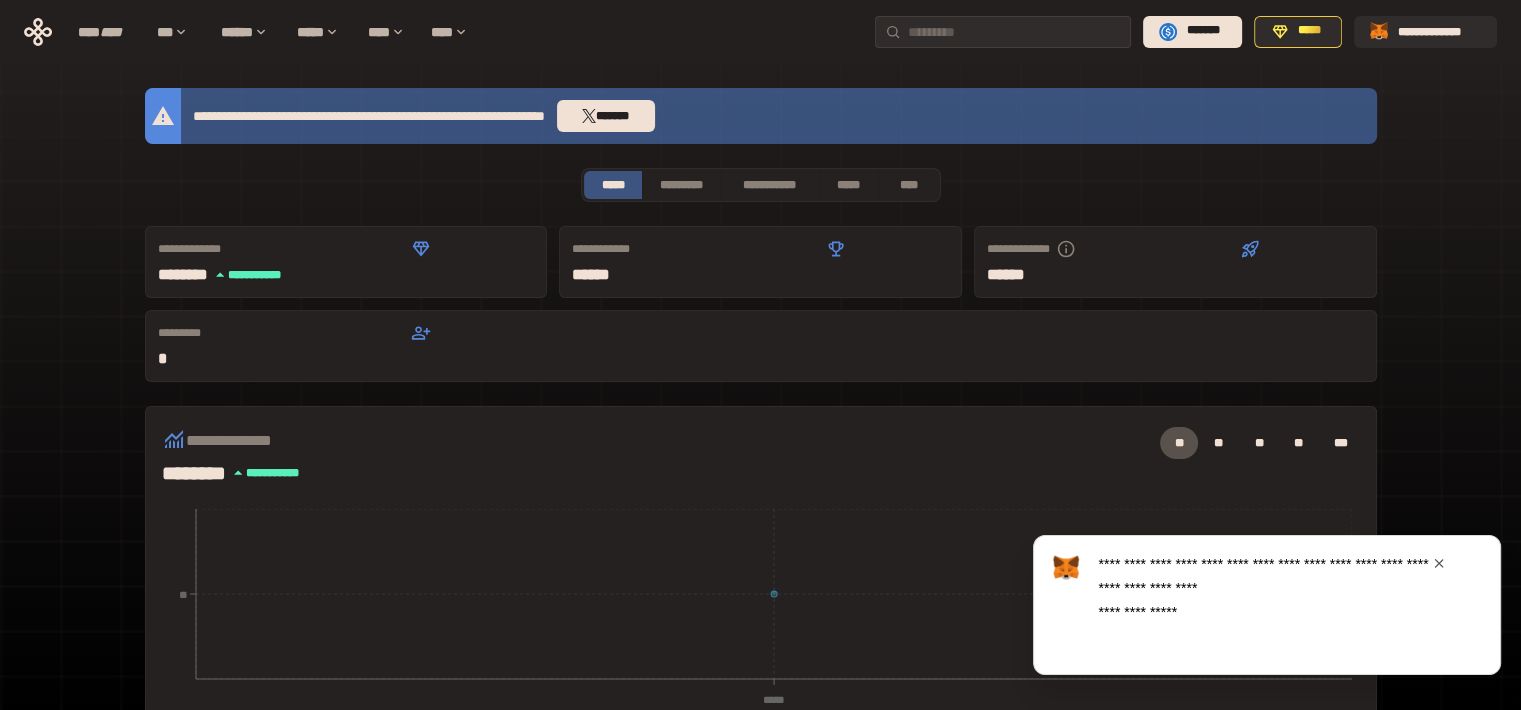 click at bounding box center [1439, 563] 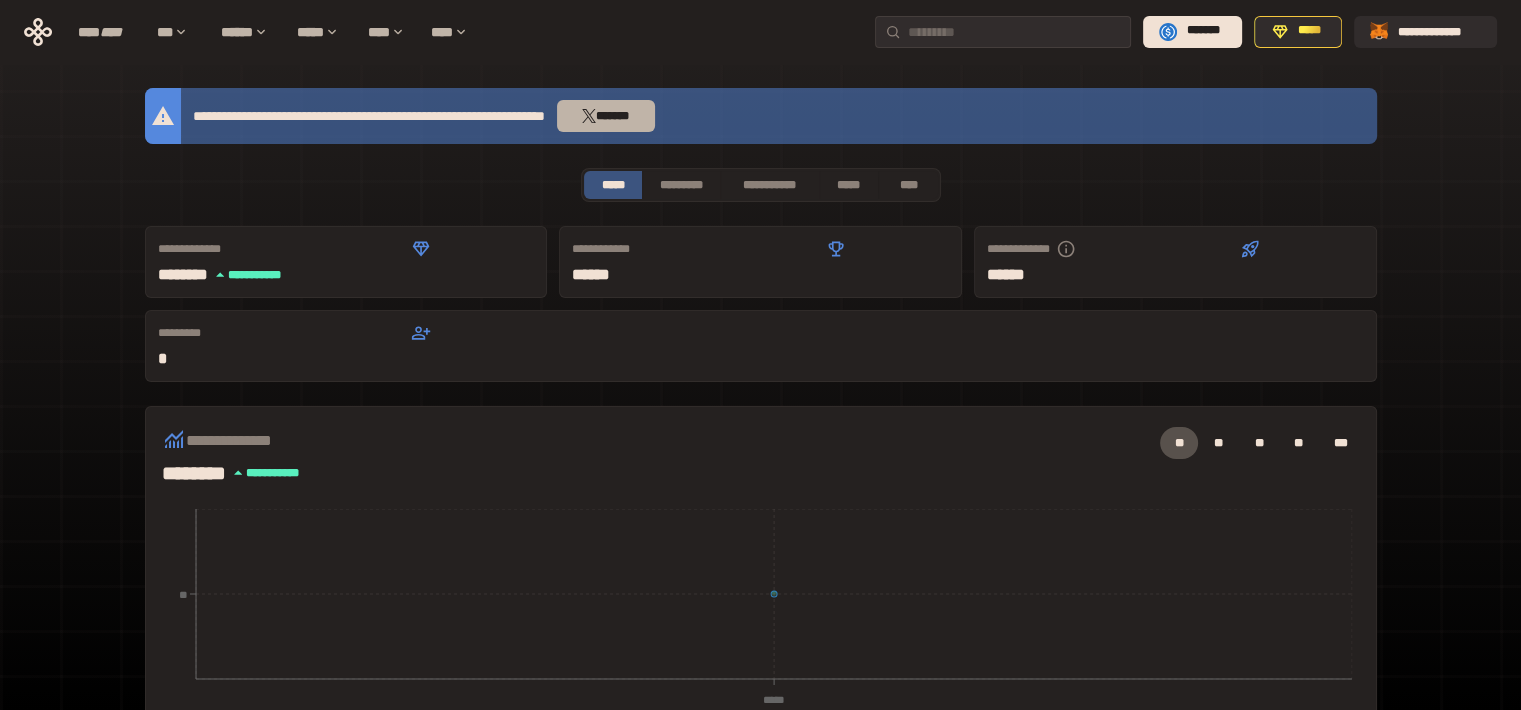 click on "*******" at bounding box center (606, 116) 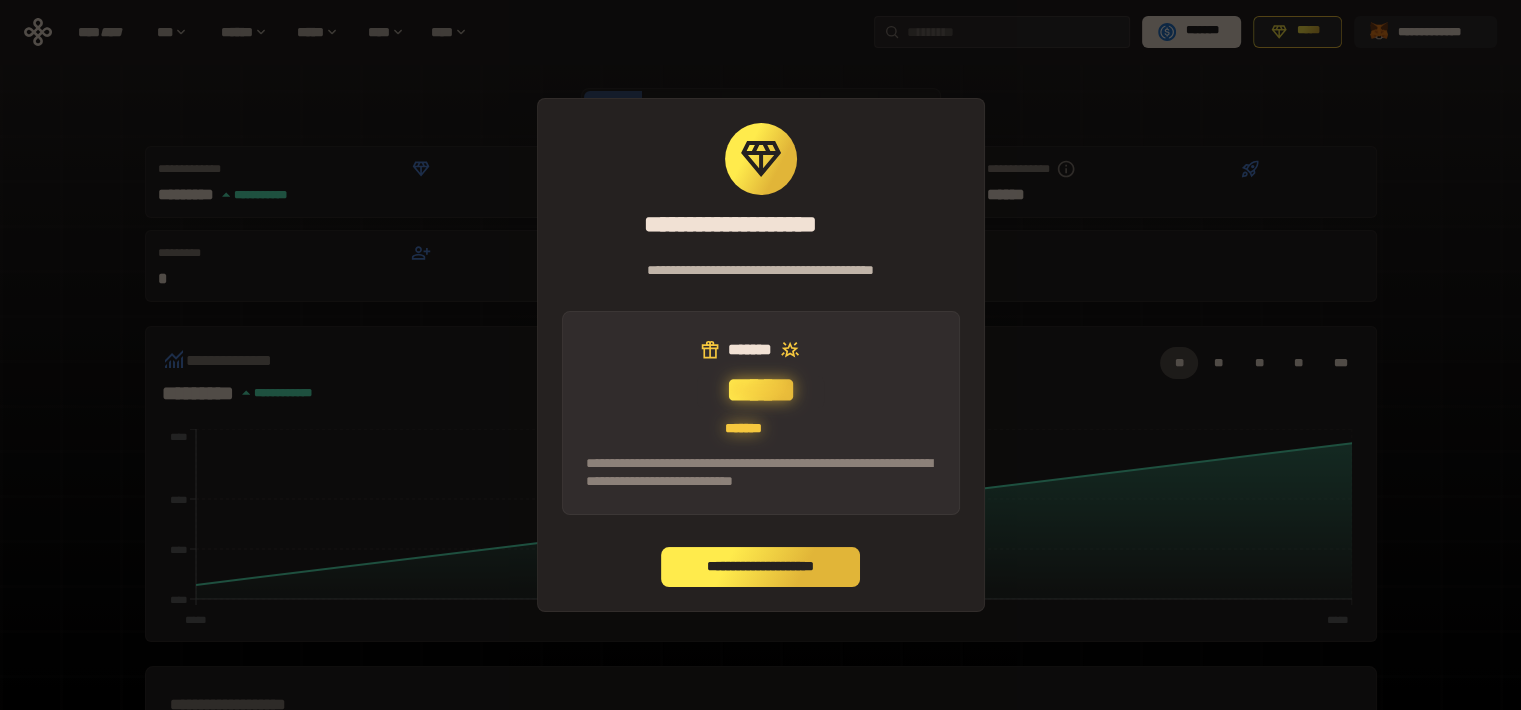 click on "**********" at bounding box center [761, 567] 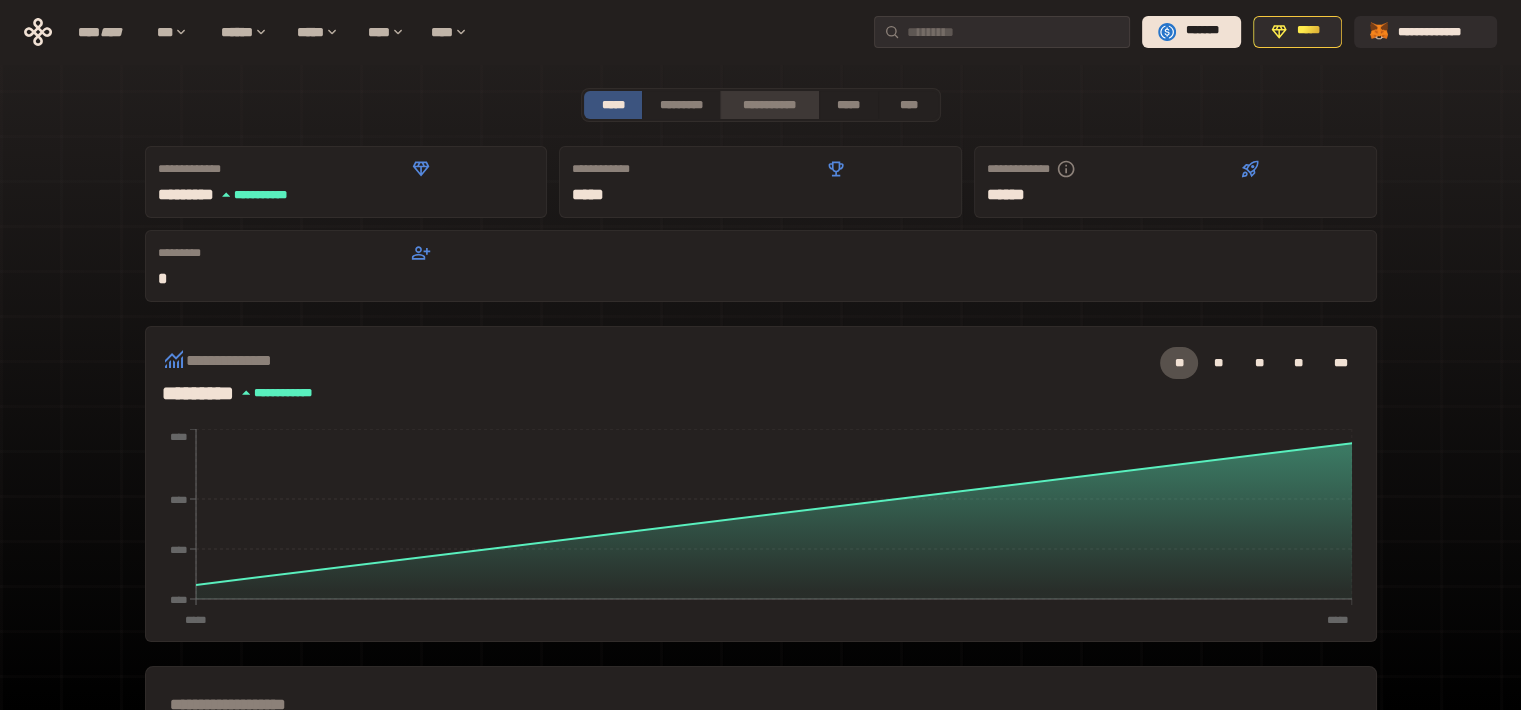 click on "**********" at bounding box center (769, 105) 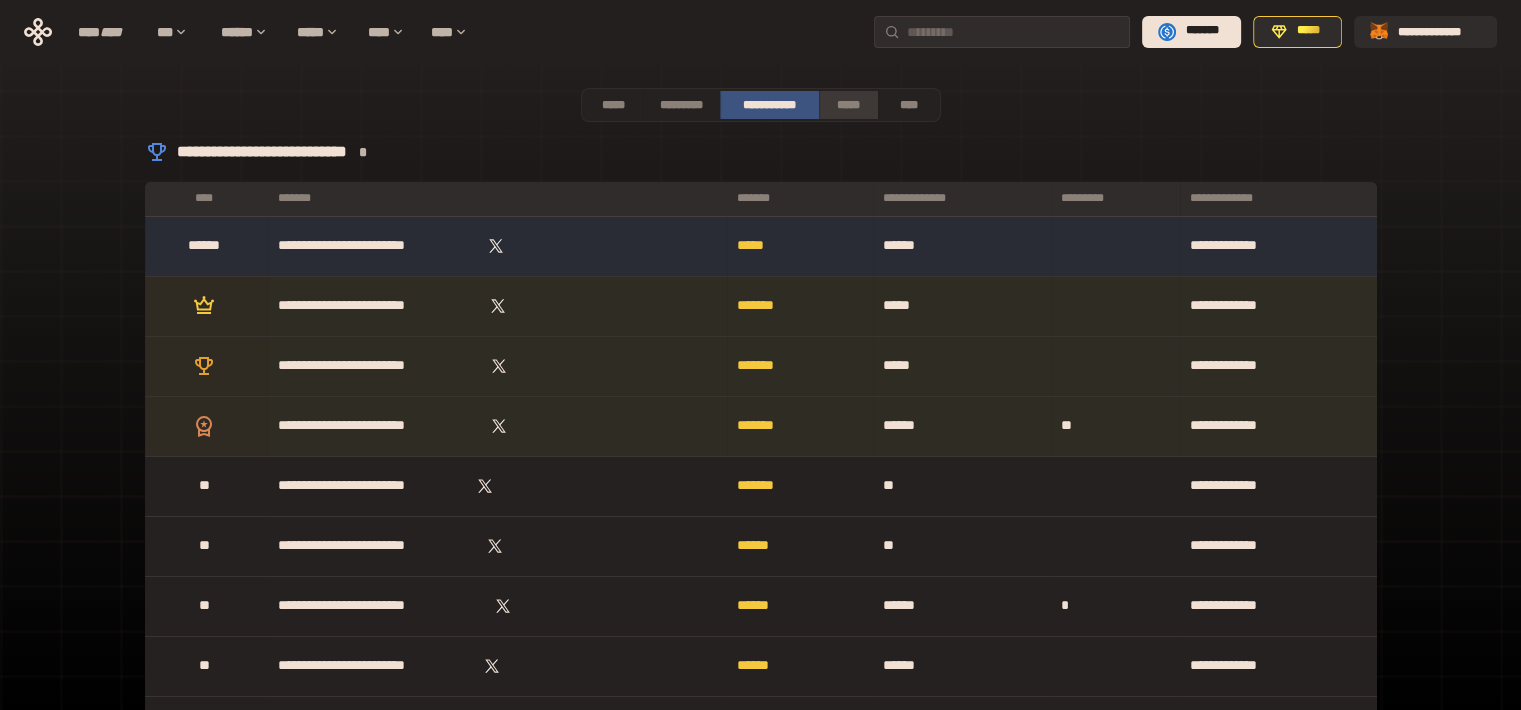 click on "*****" at bounding box center [849, 105] 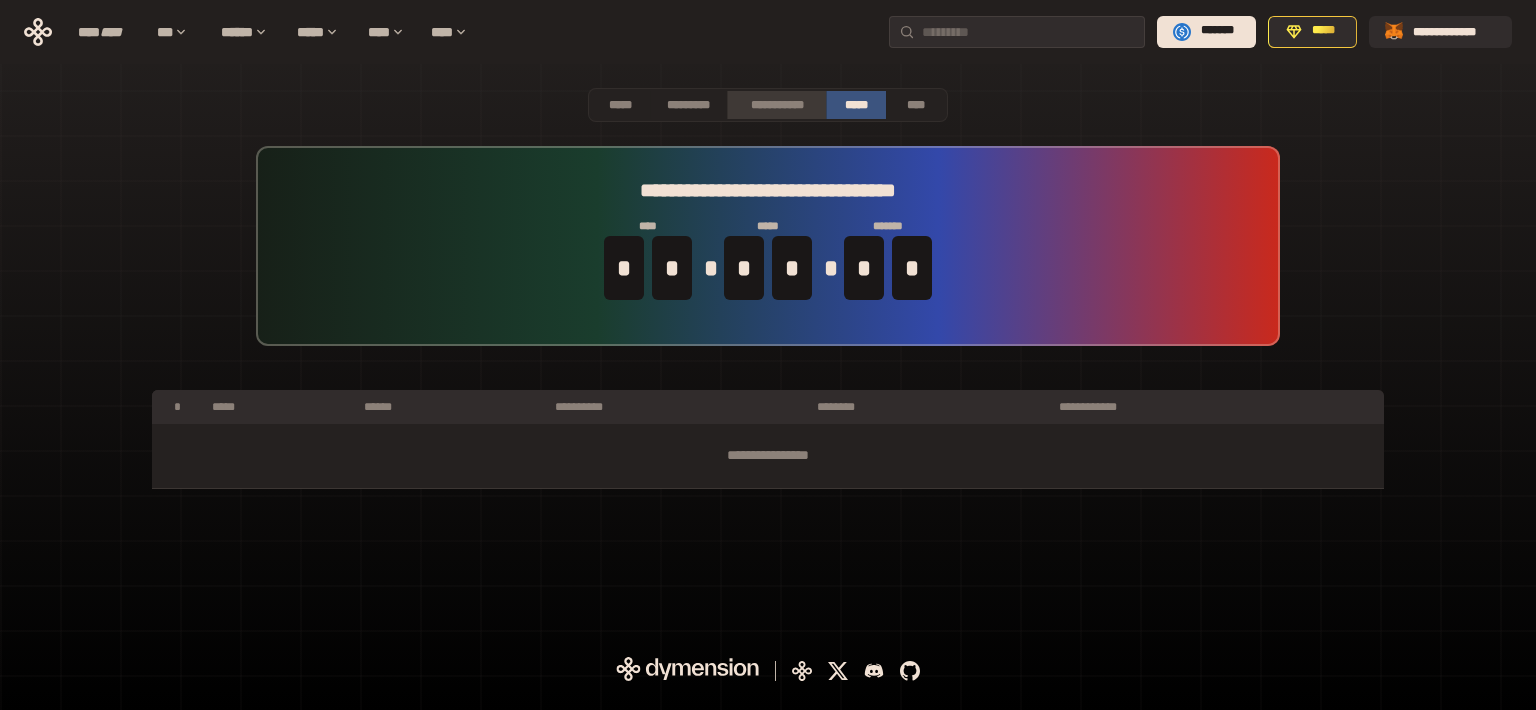 click on "**********" at bounding box center (776, 105) 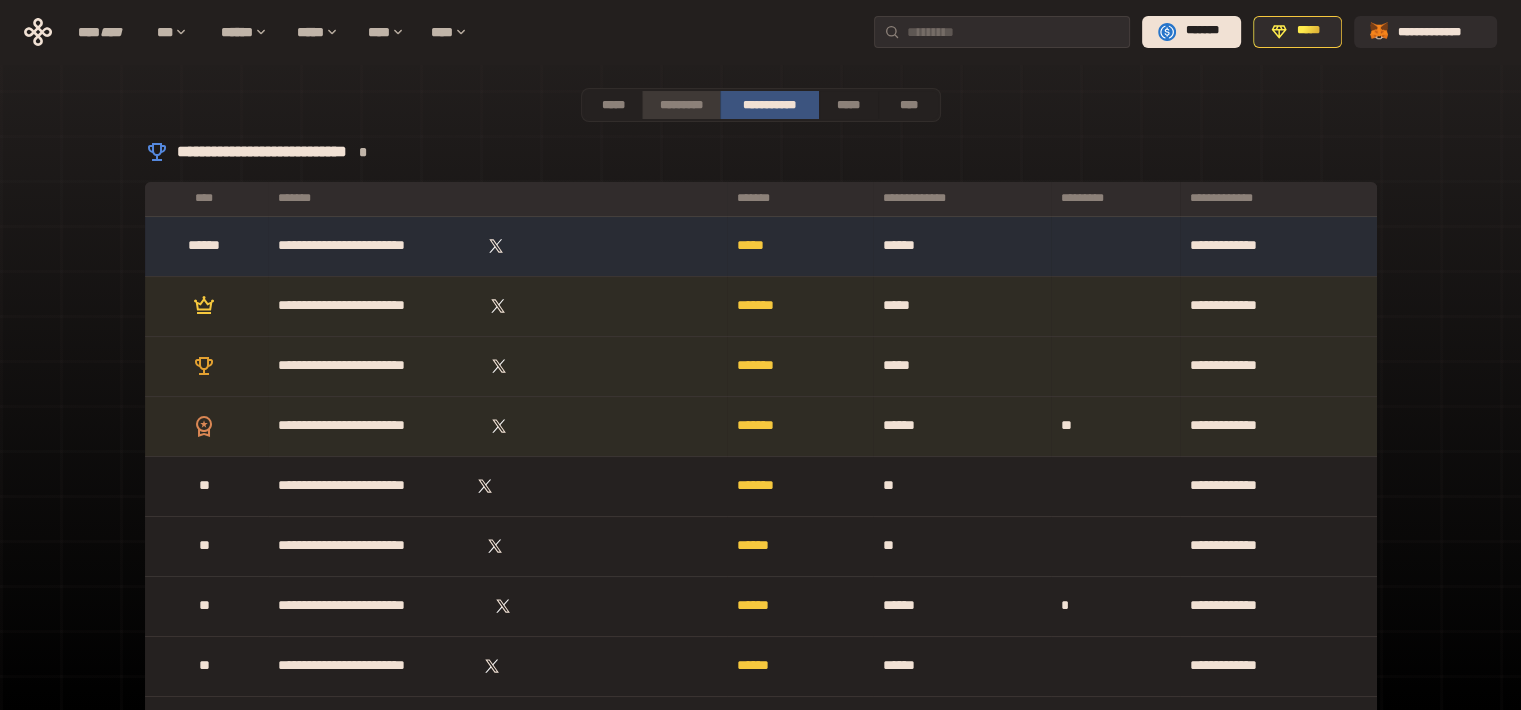 click on "*********" at bounding box center (680, 105) 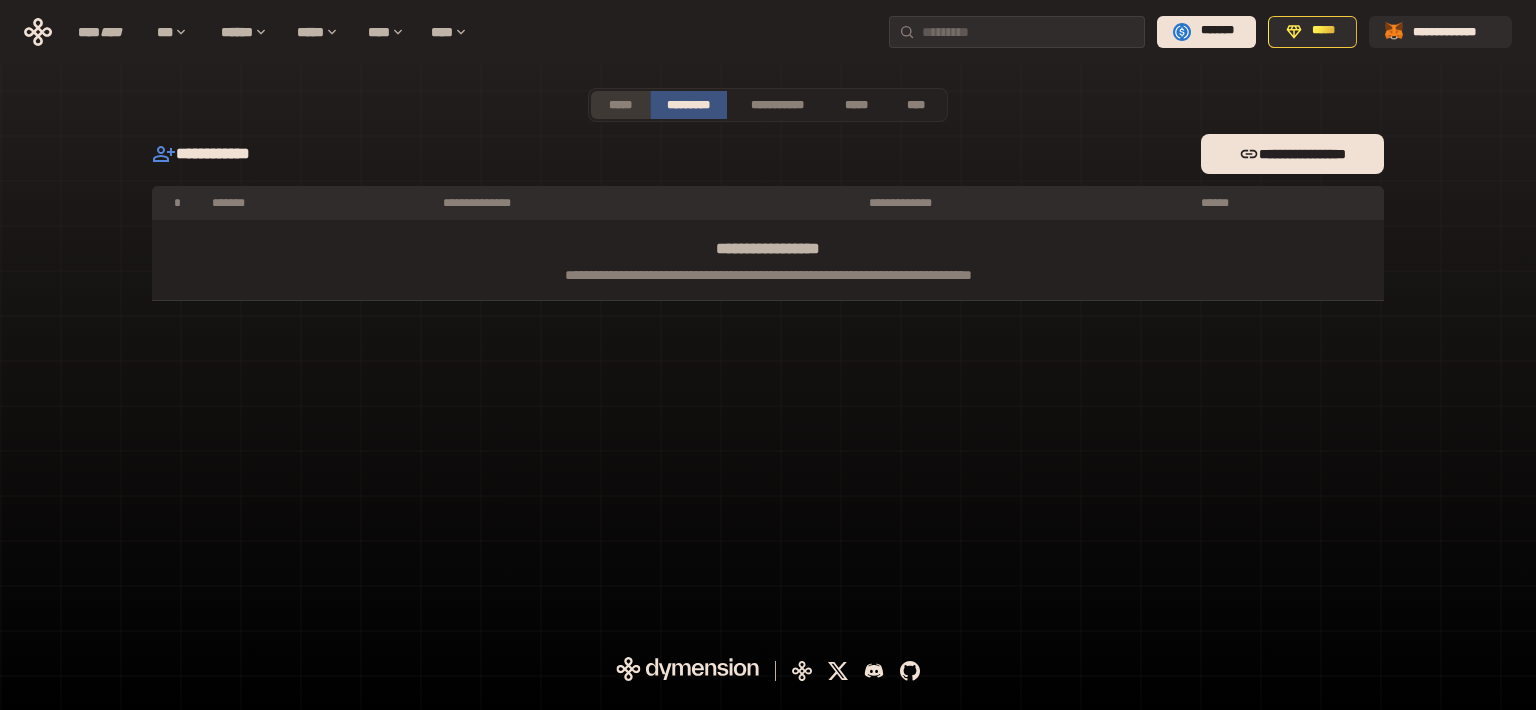 click on "*****" at bounding box center (620, 105) 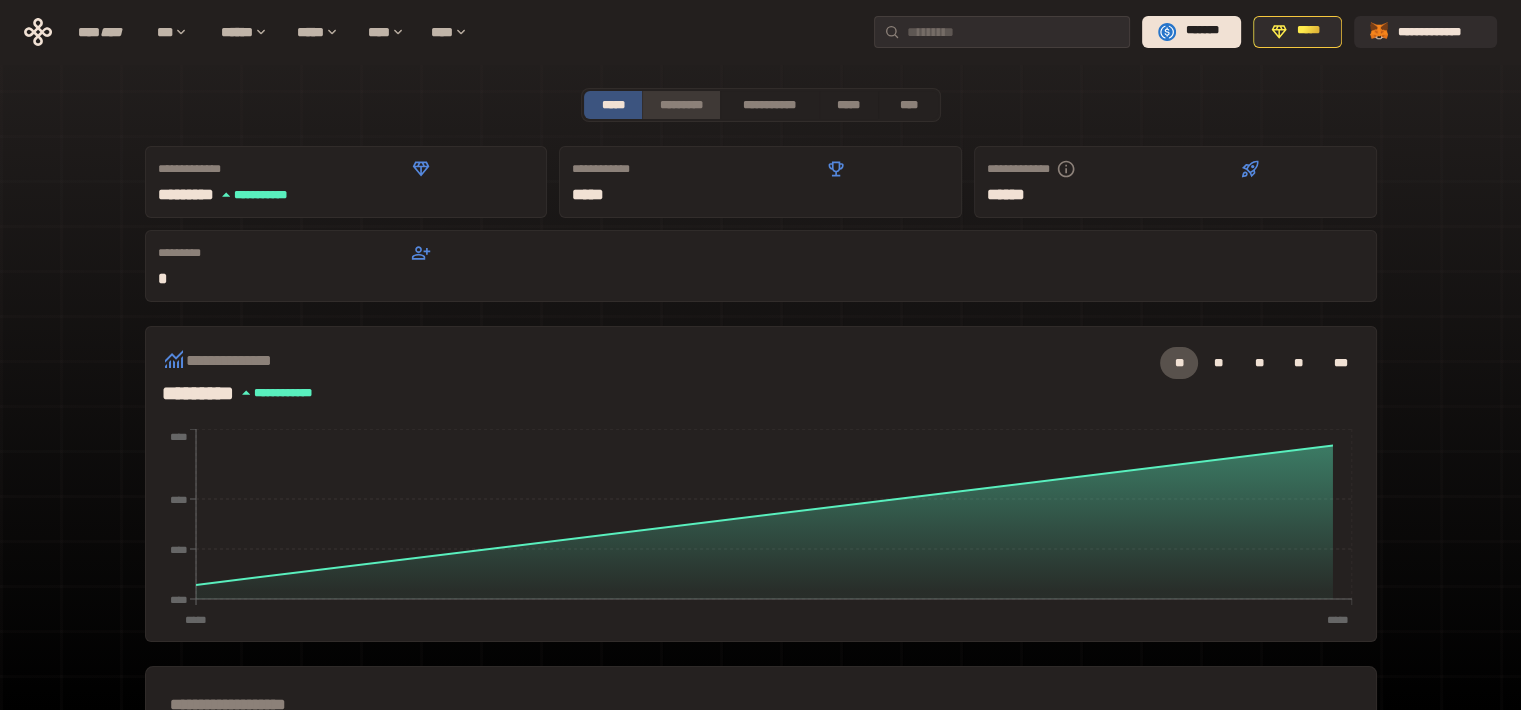 click on "*********" at bounding box center (680, 105) 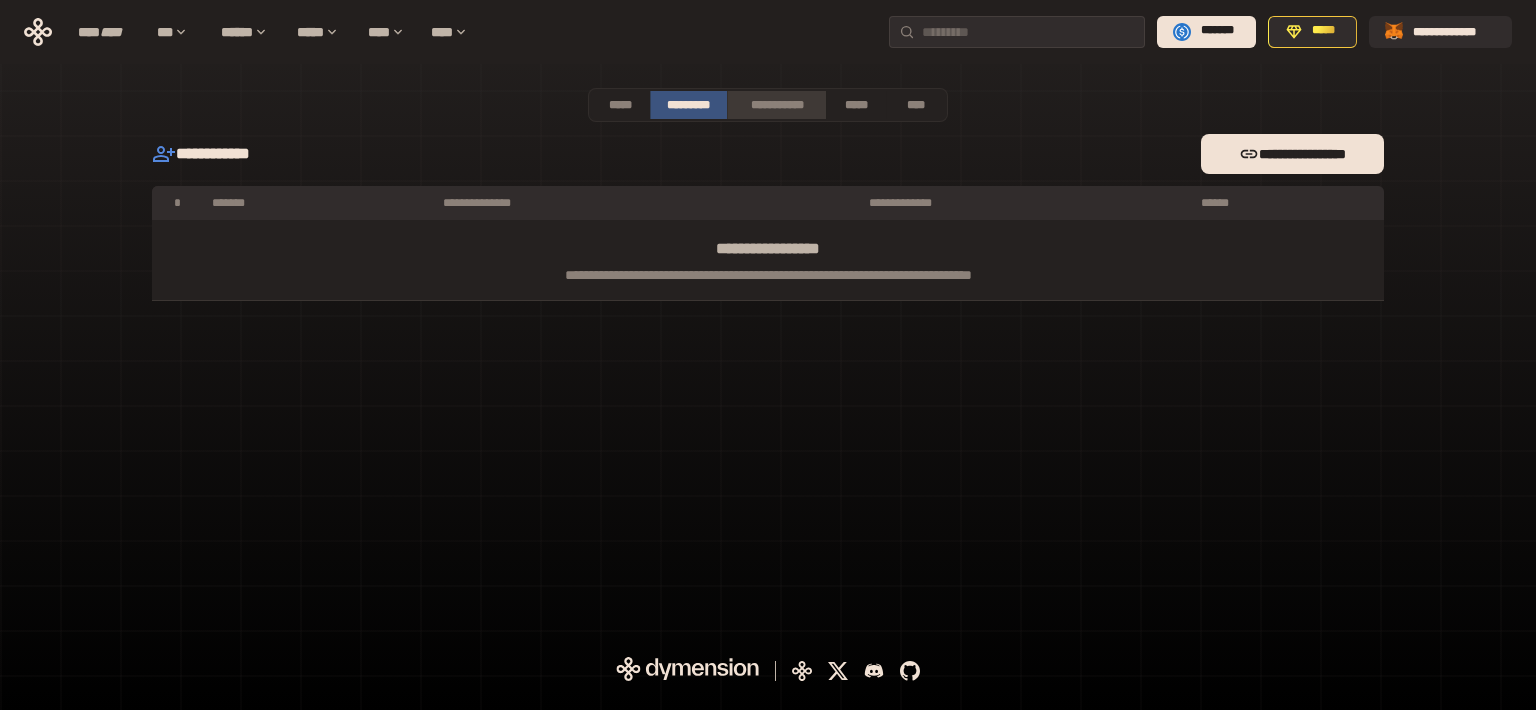 click on "**********" at bounding box center (776, 105) 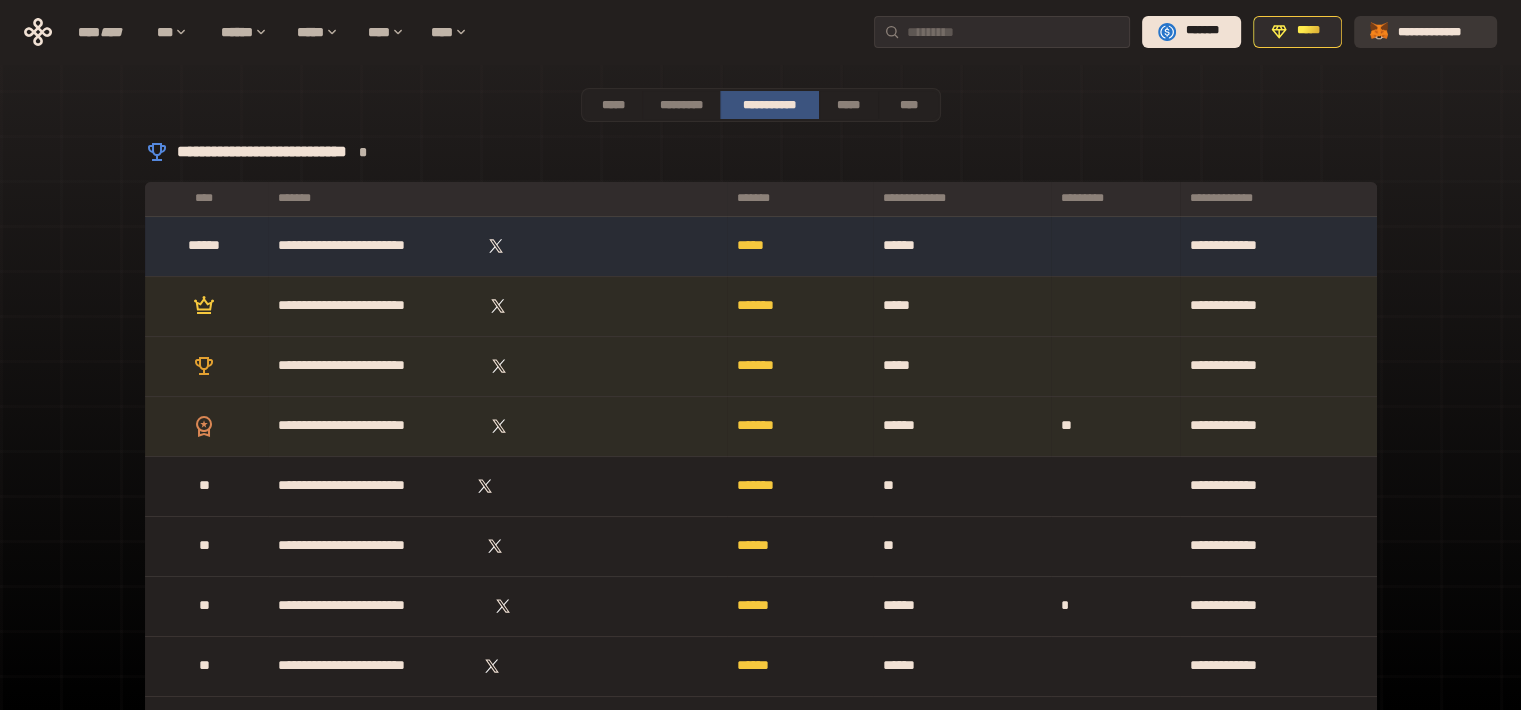 click on "**********" at bounding box center [1439, 31] 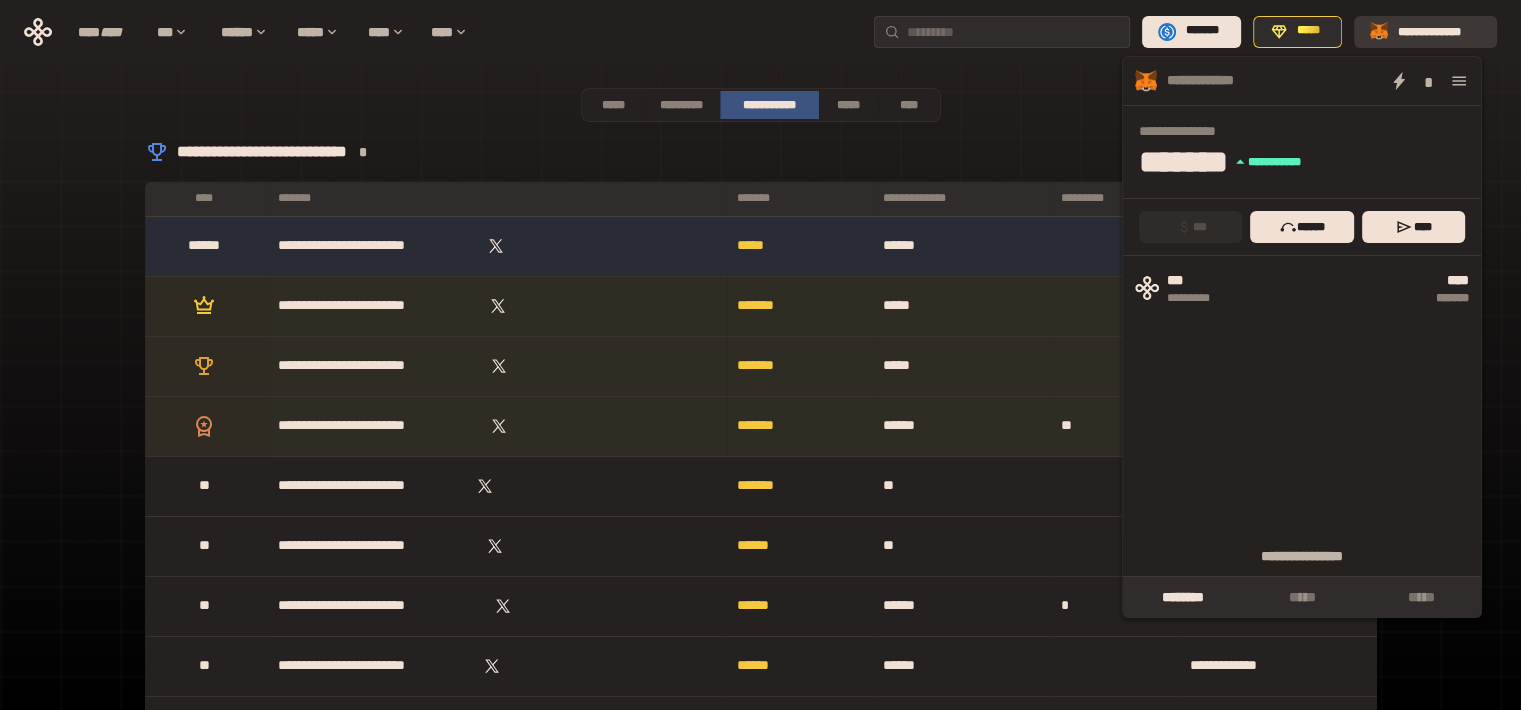 click on "**********" at bounding box center (1439, 31) 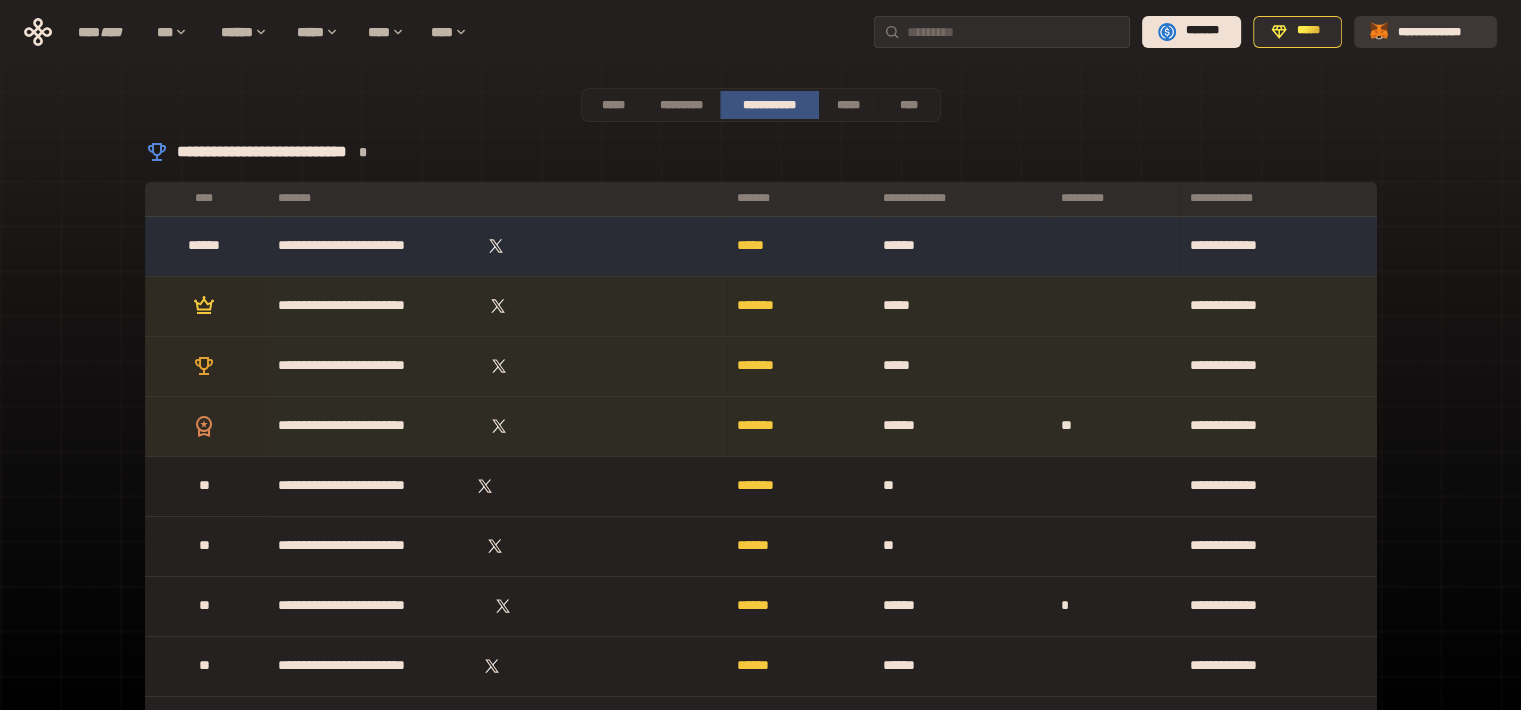 click on "**********" at bounding box center (1439, 31) 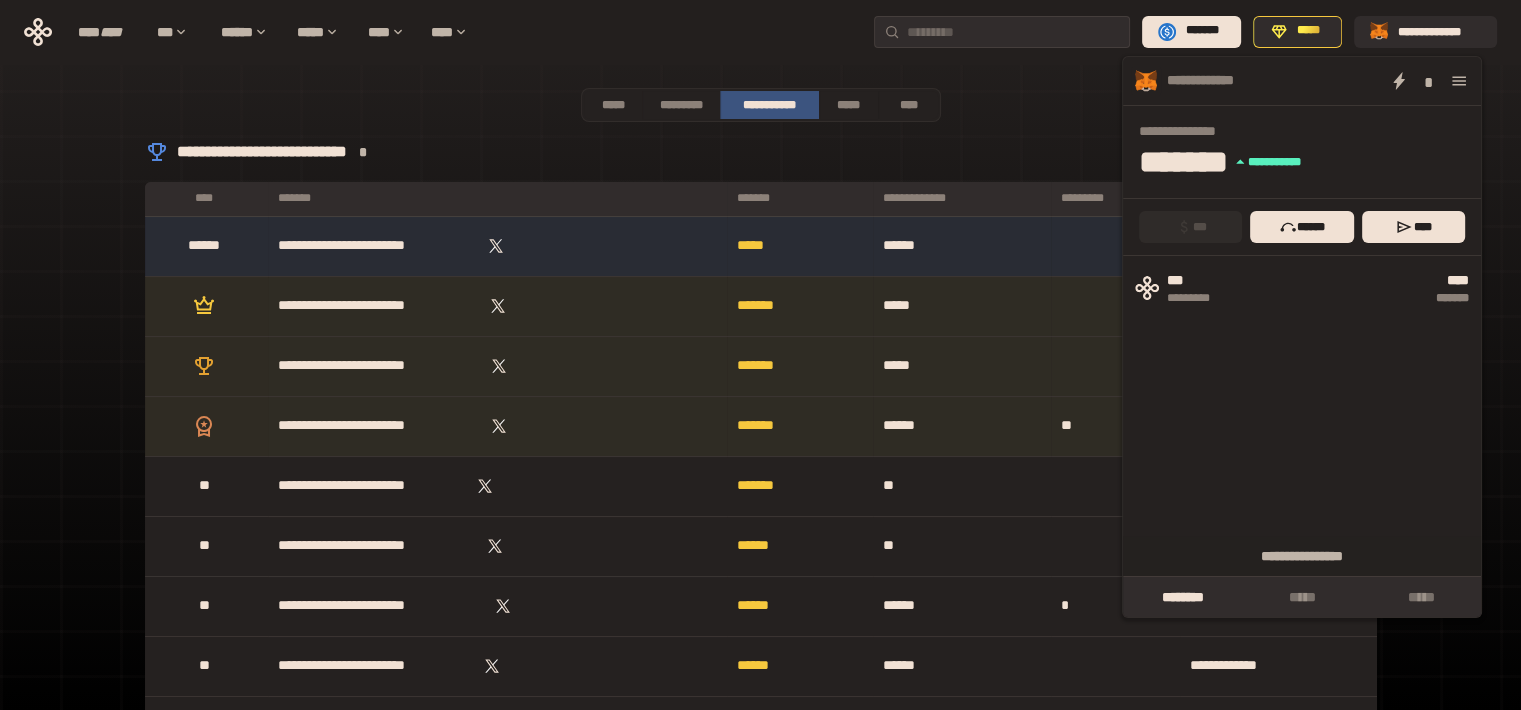 click on "**********" at bounding box center [761, 3192] 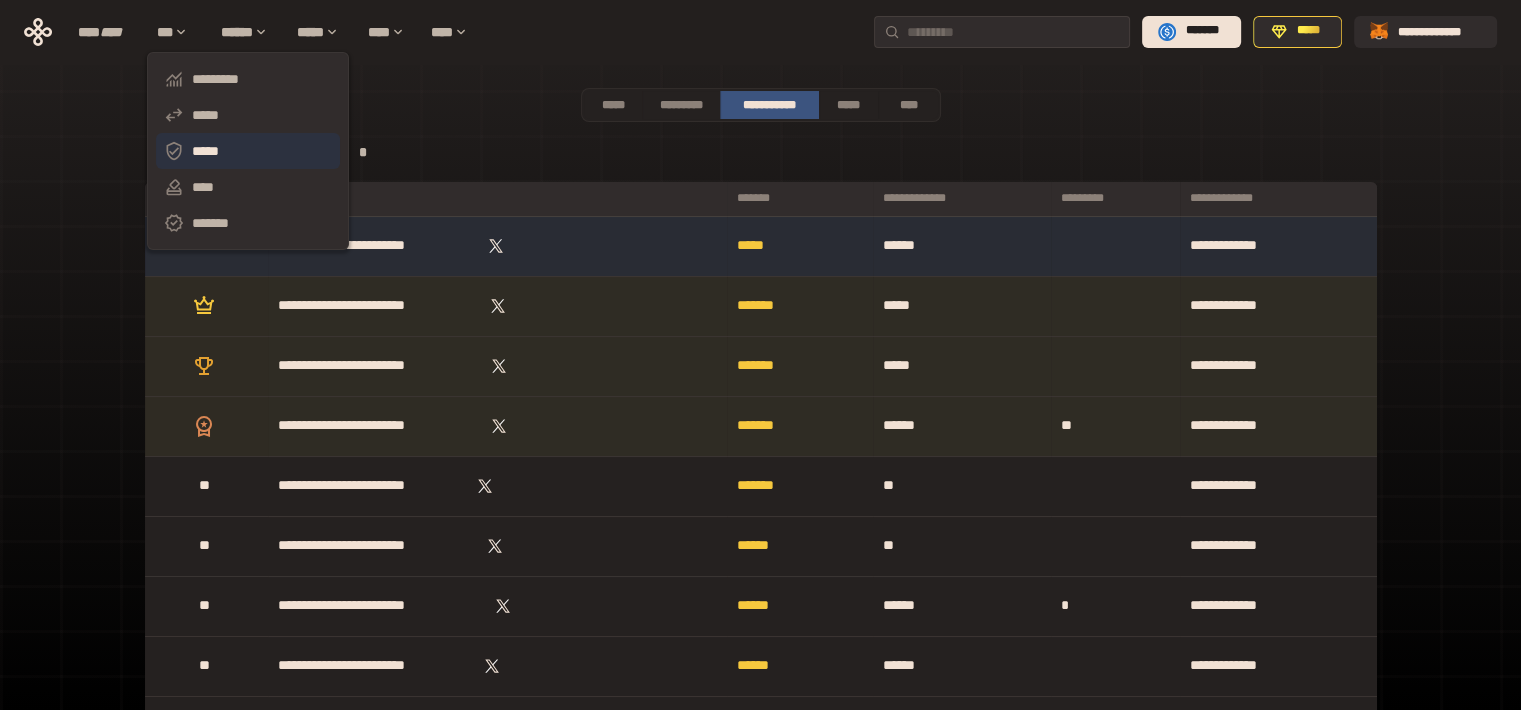 click on "*****" at bounding box center (248, 151) 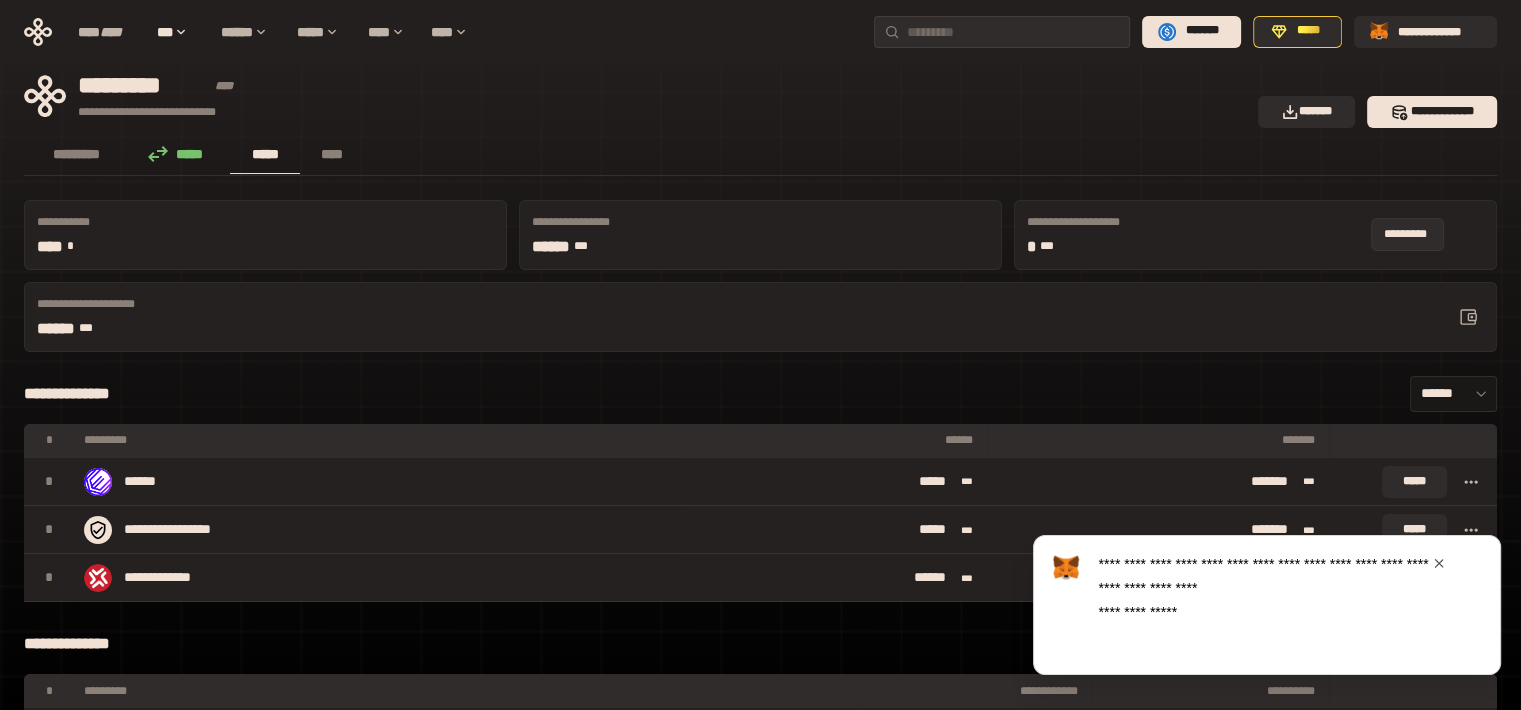 click at bounding box center [1468, 317] 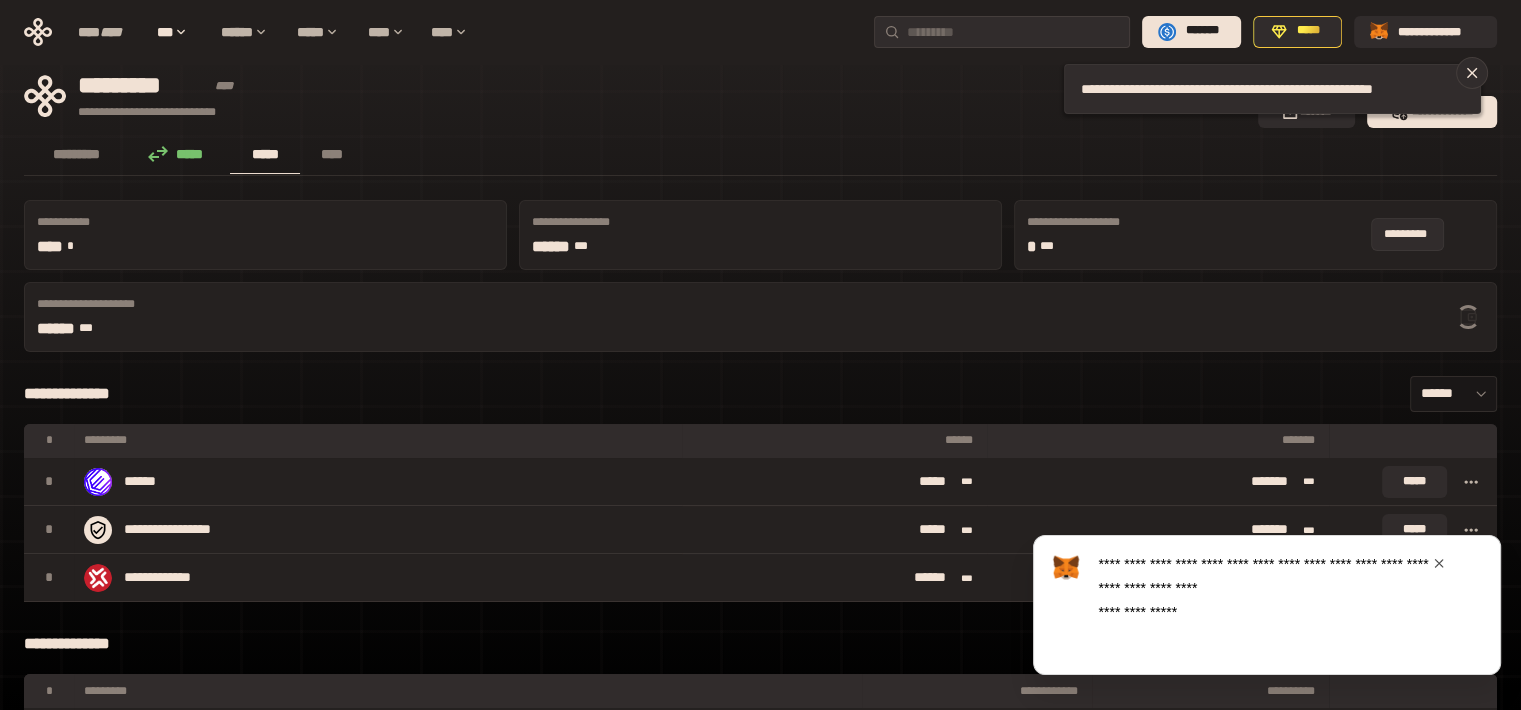 click at bounding box center [1468, 317] 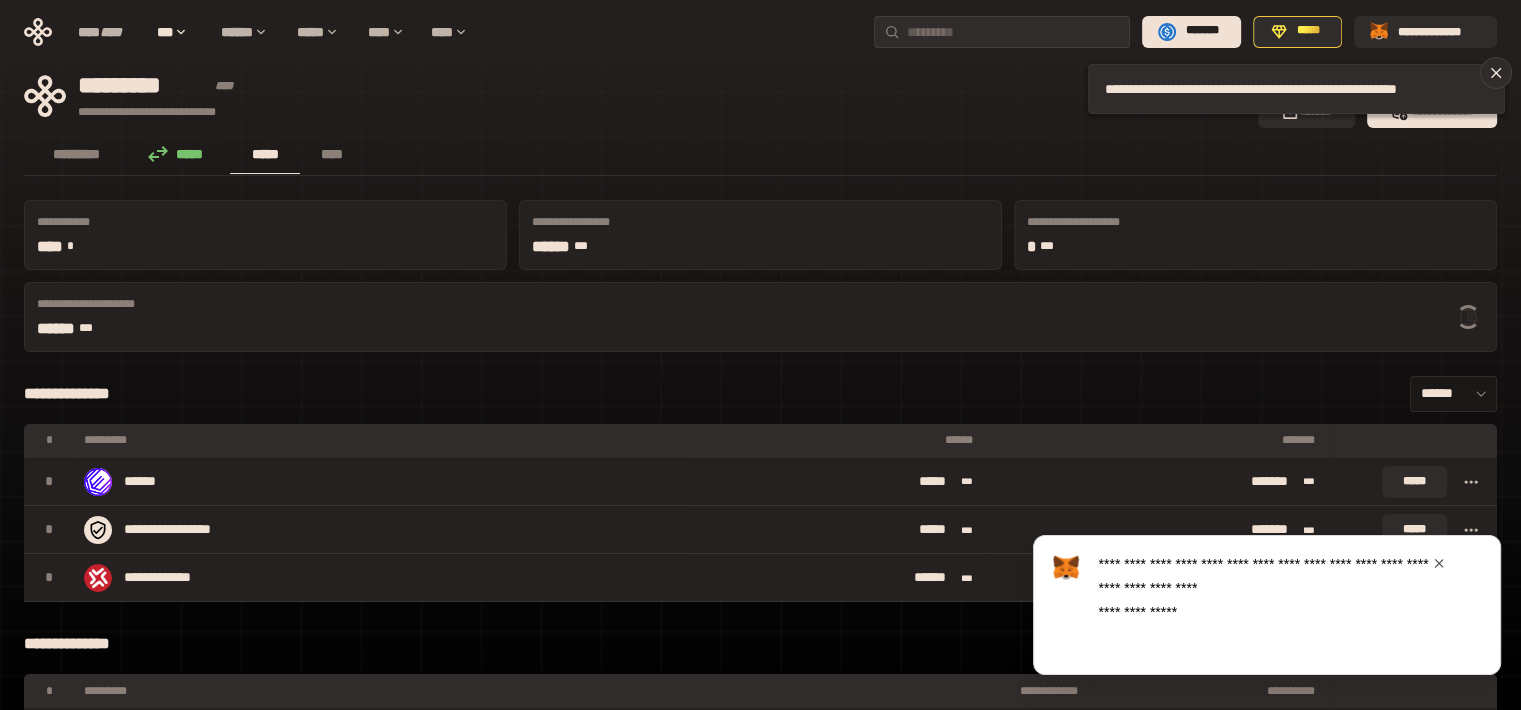 click at bounding box center (1439, 563) 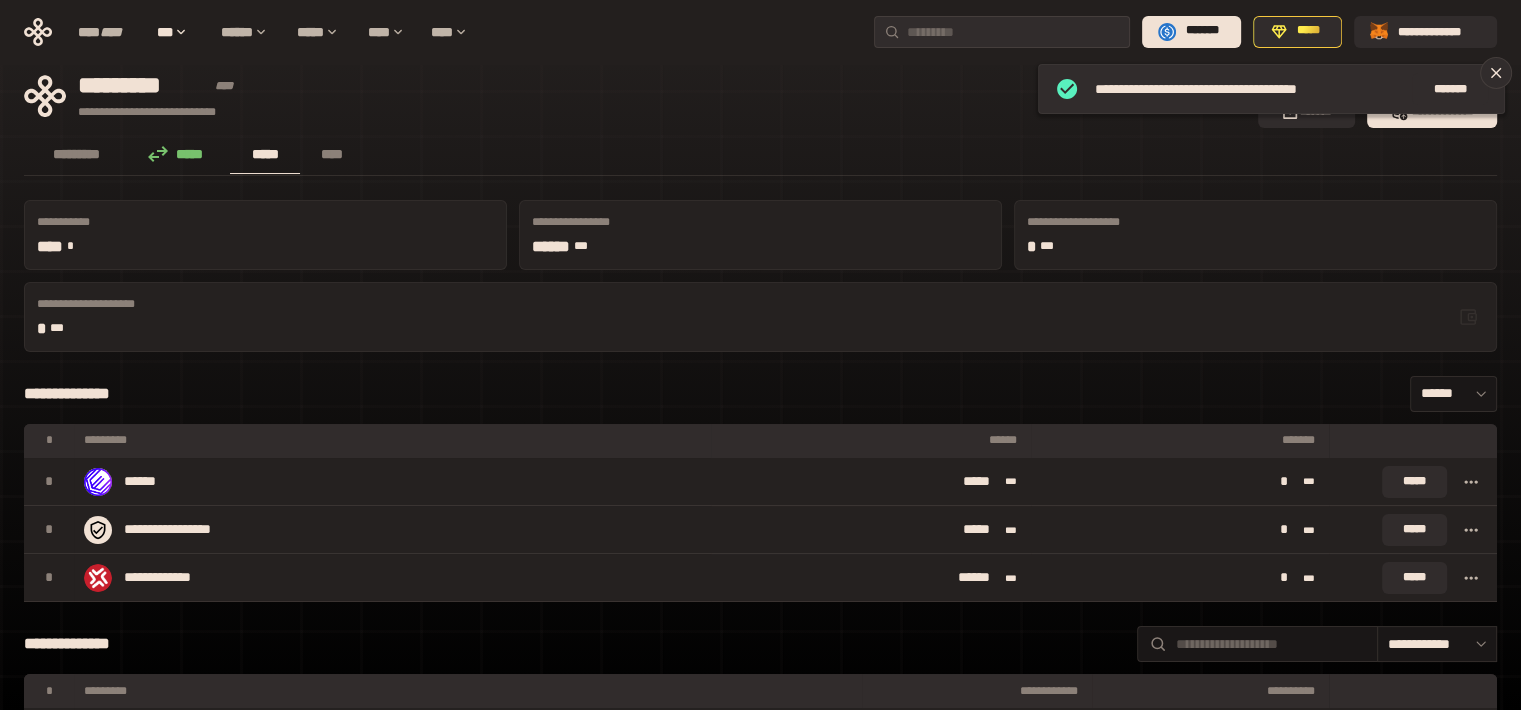 click on "********* ***** ***** ****" at bounding box center (760, 156) 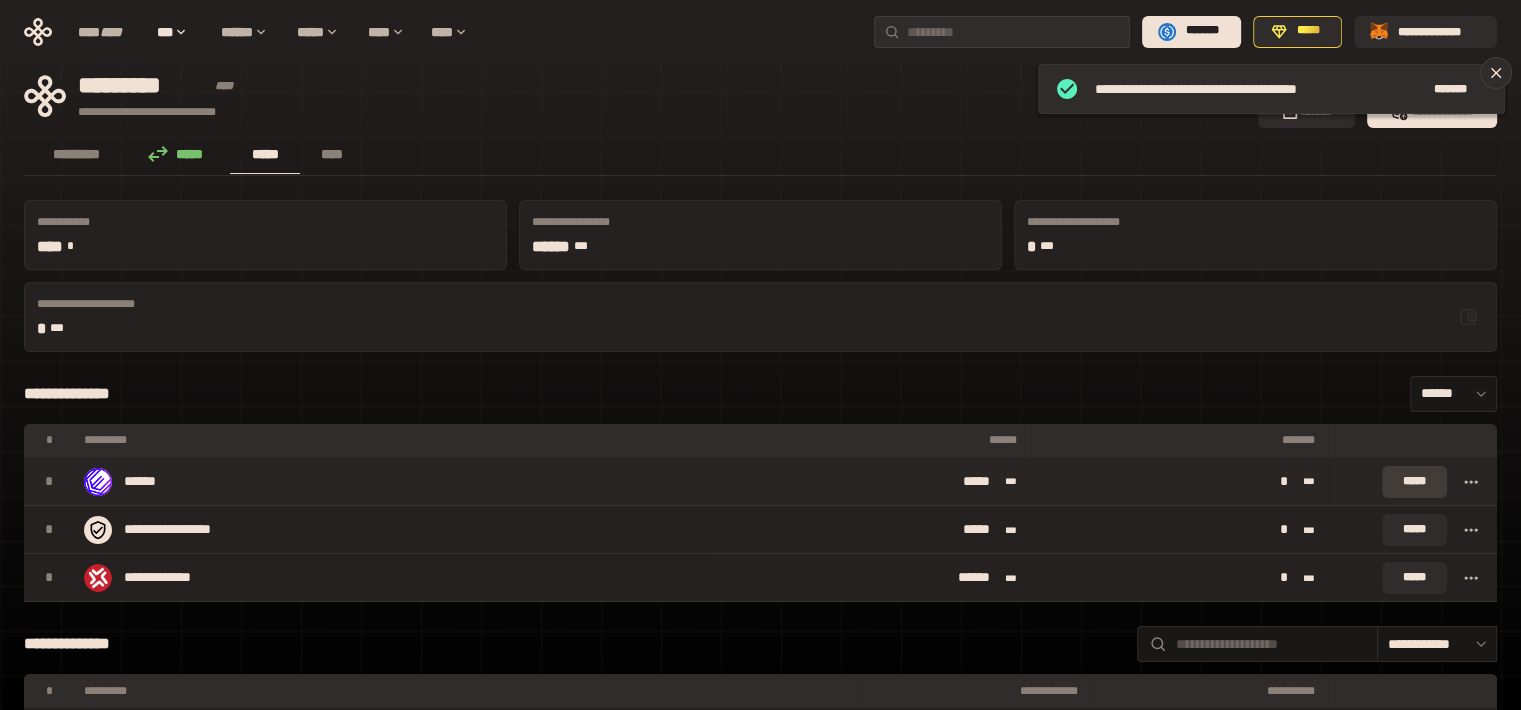 click on "*****" at bounding box center (1414, 482) 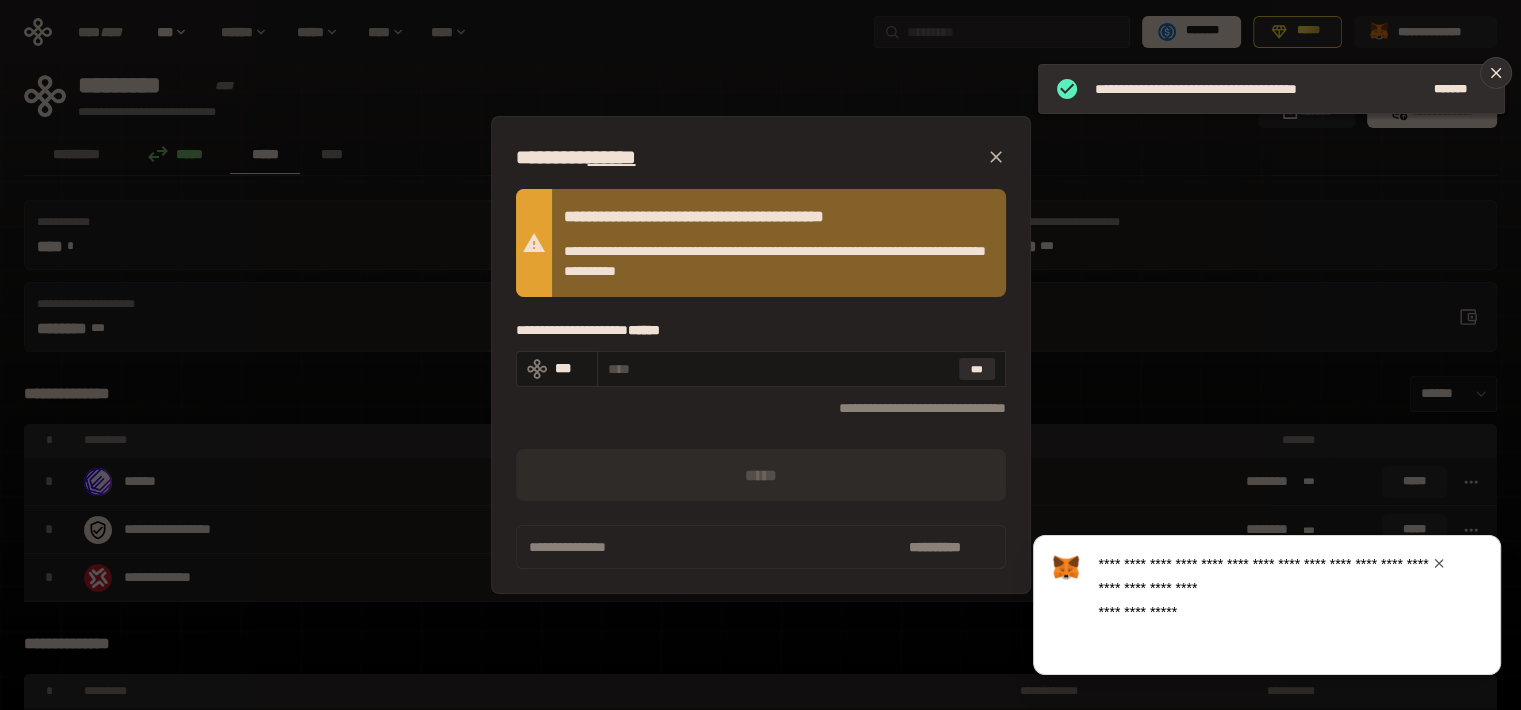 click 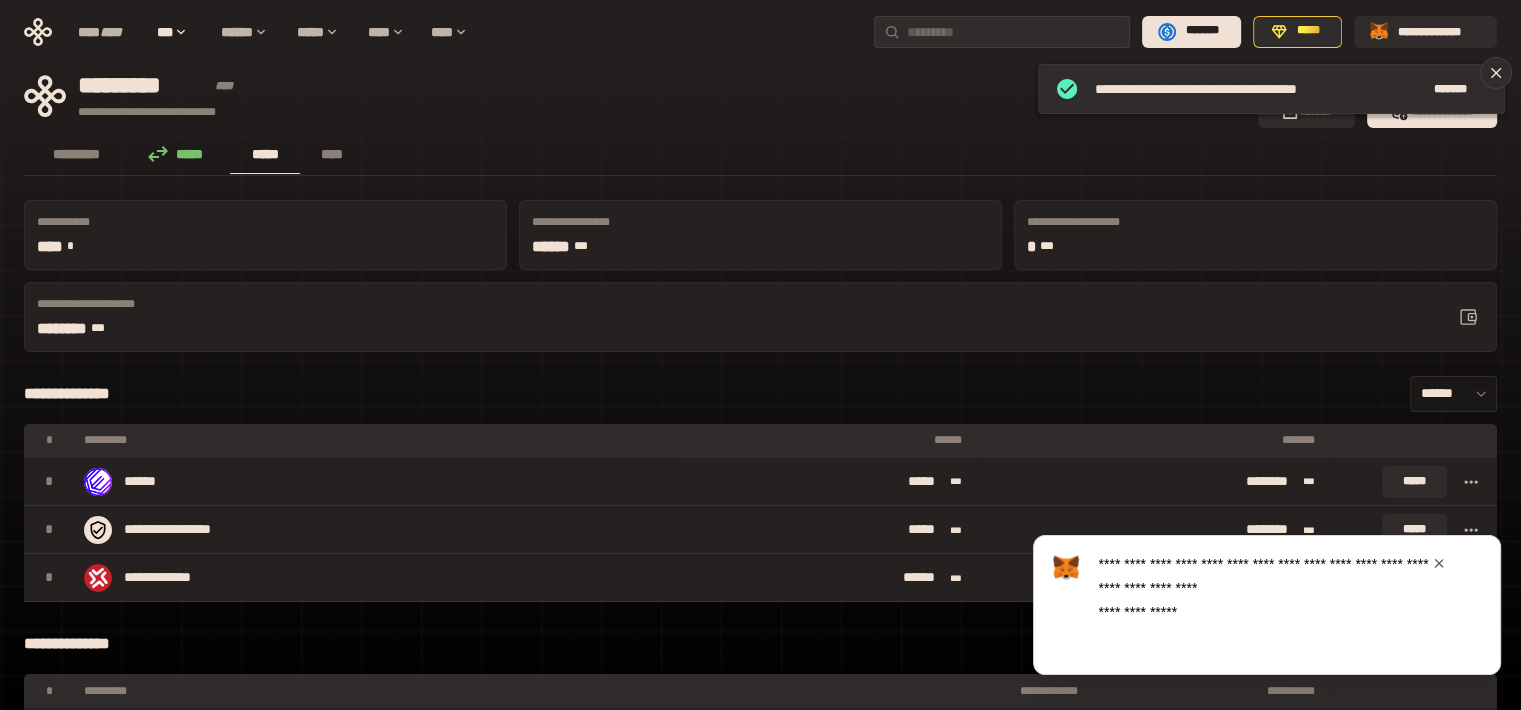 click at bounding box center [1439, 563] 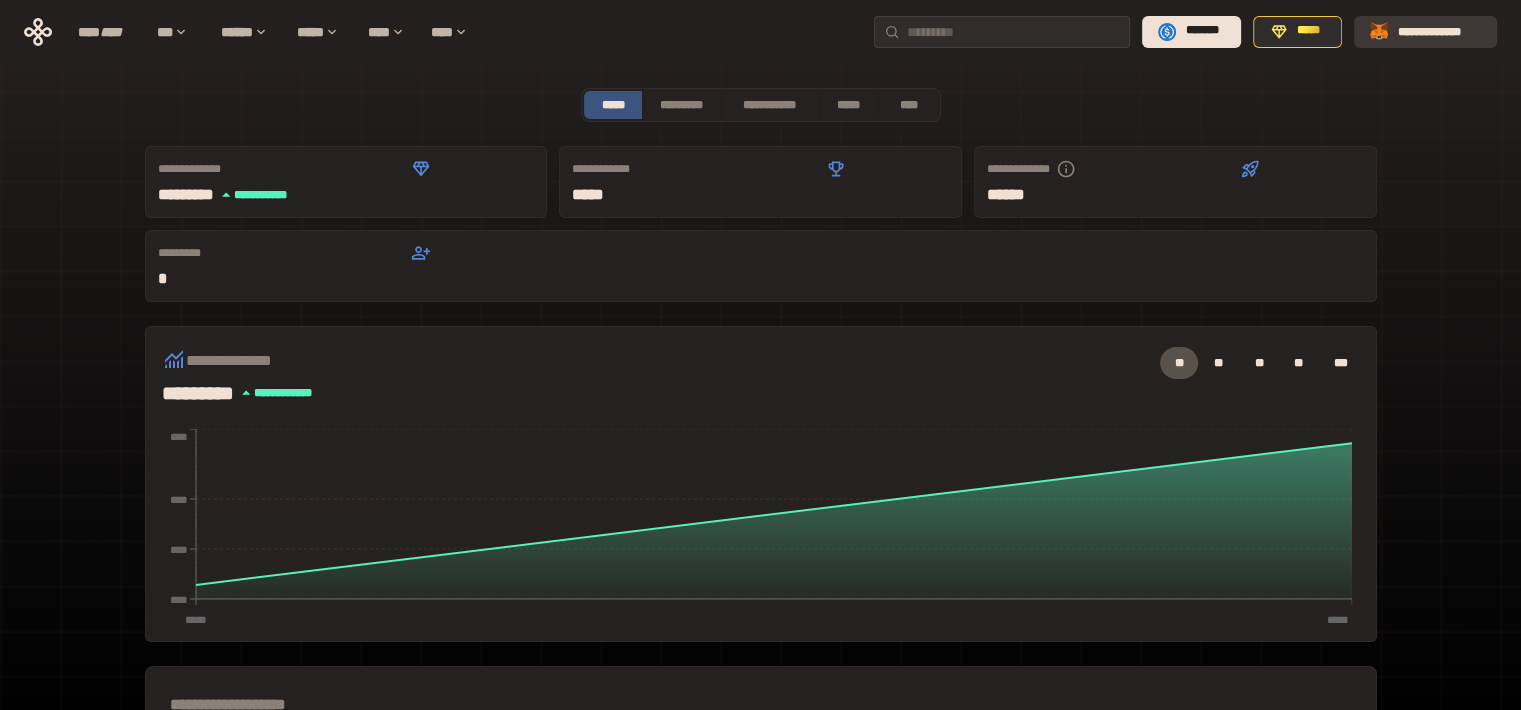 click on "**********" at bounding box center [1439, 31] 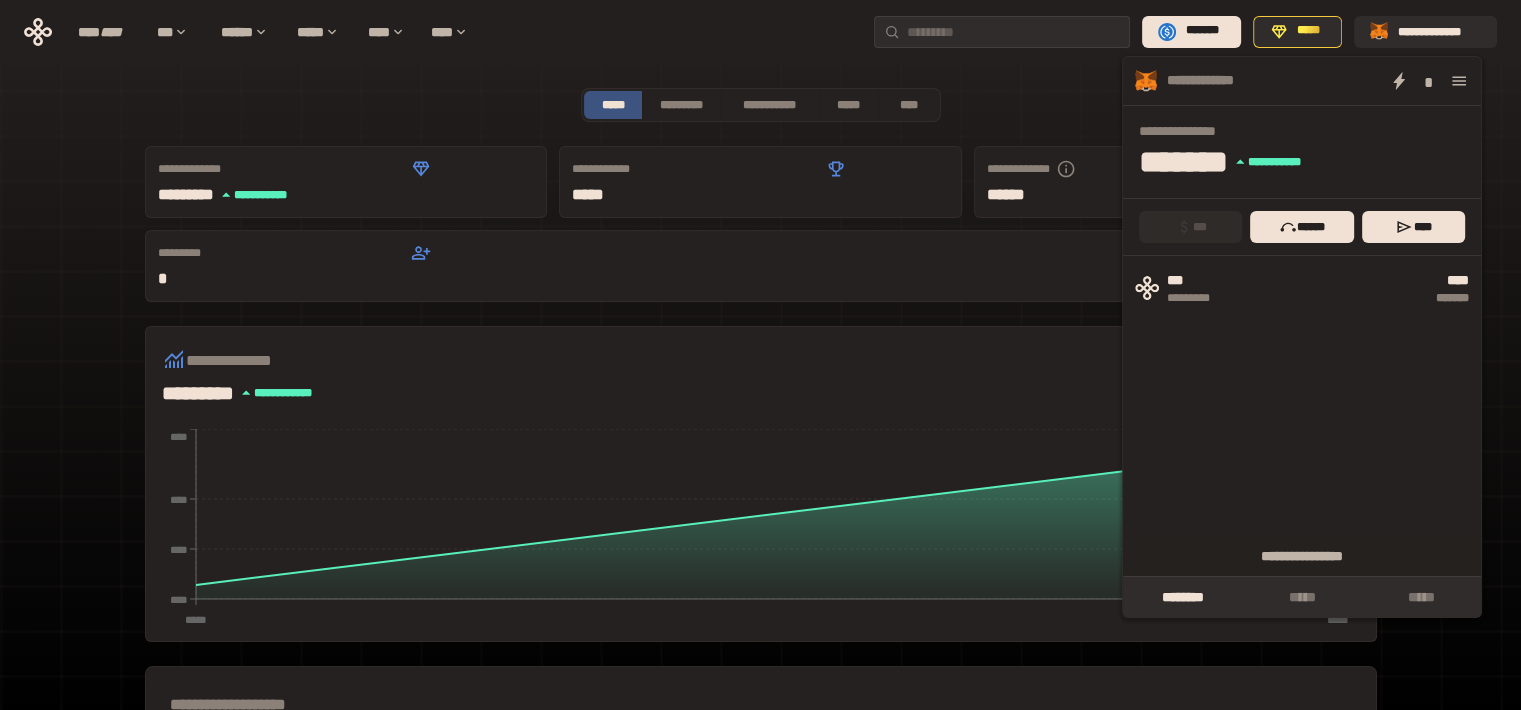 click 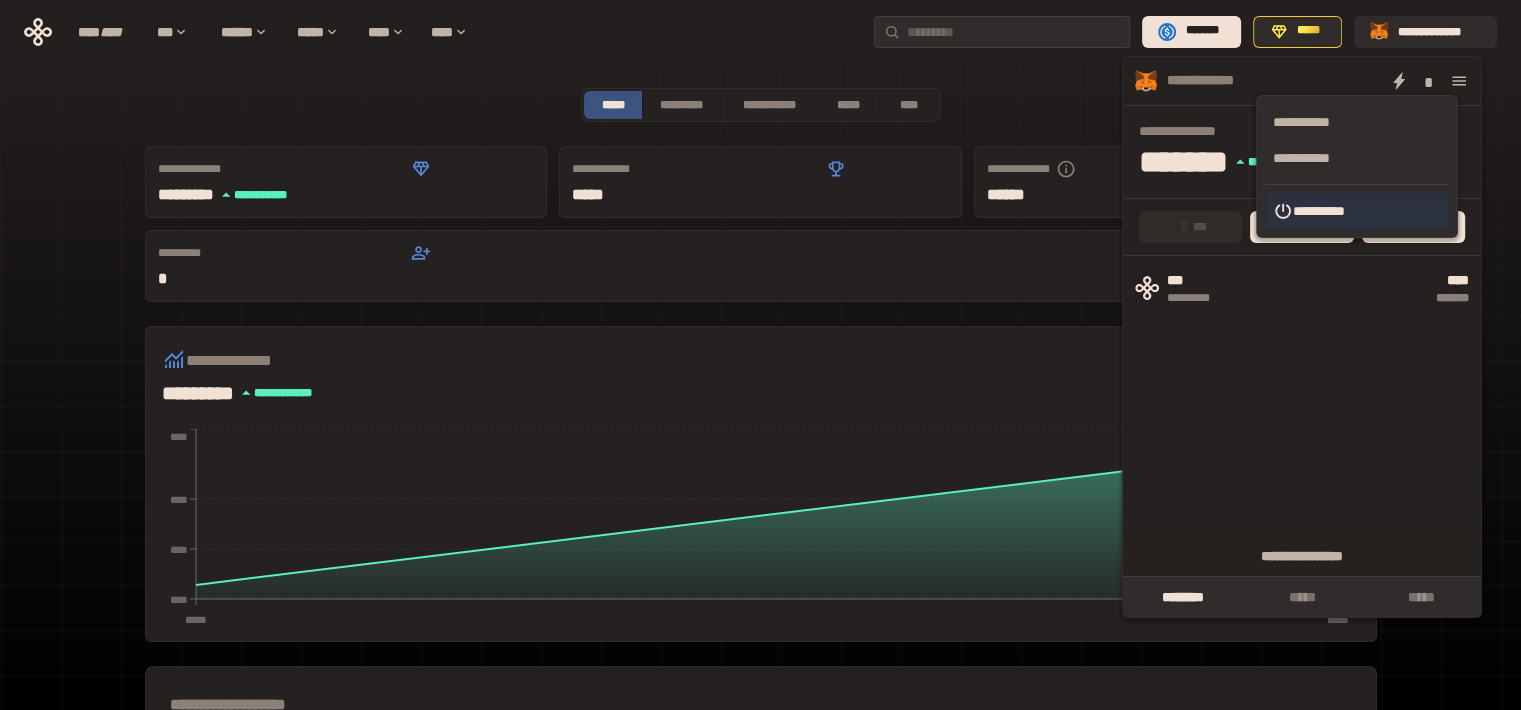 click on "**********" at bounding box center [1357, 211] 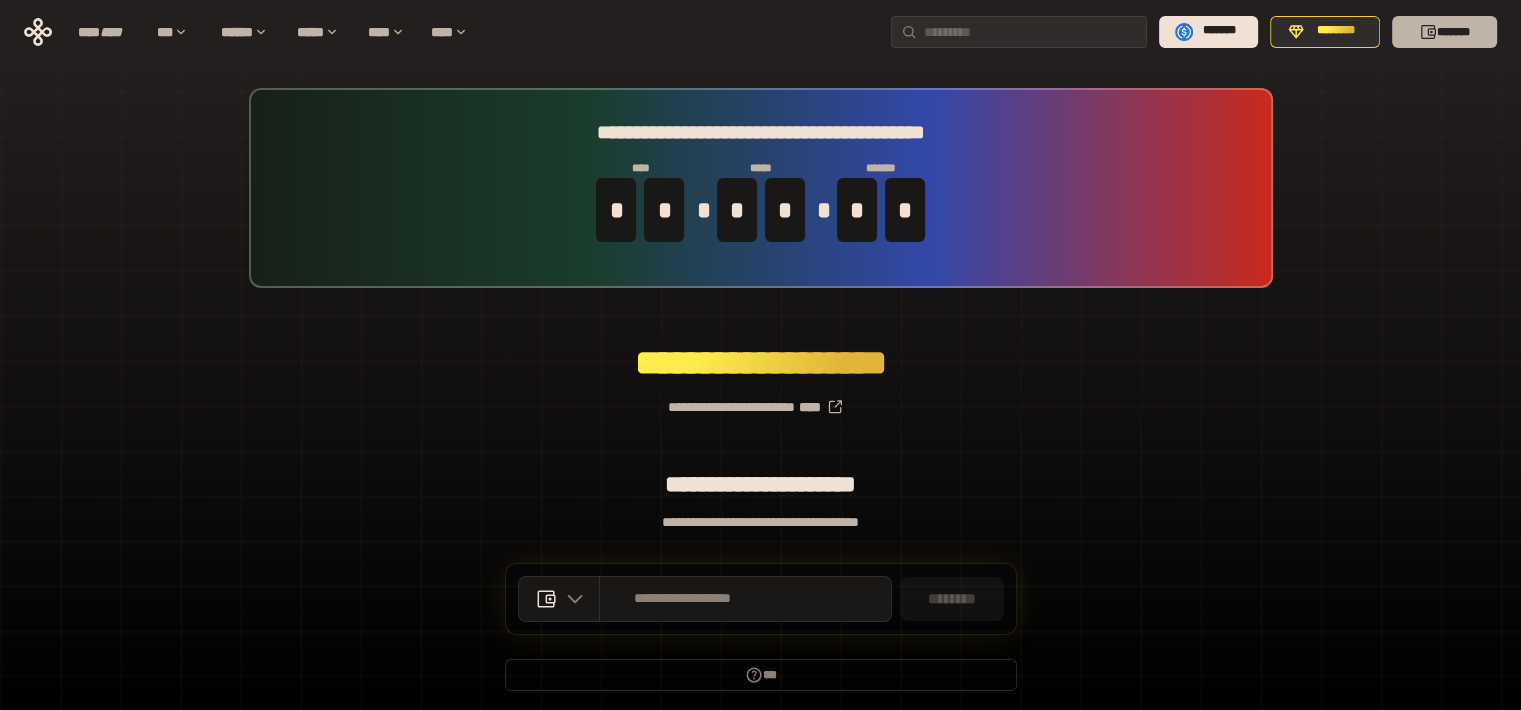 click on "*******" at bounding box center (1444, 32) 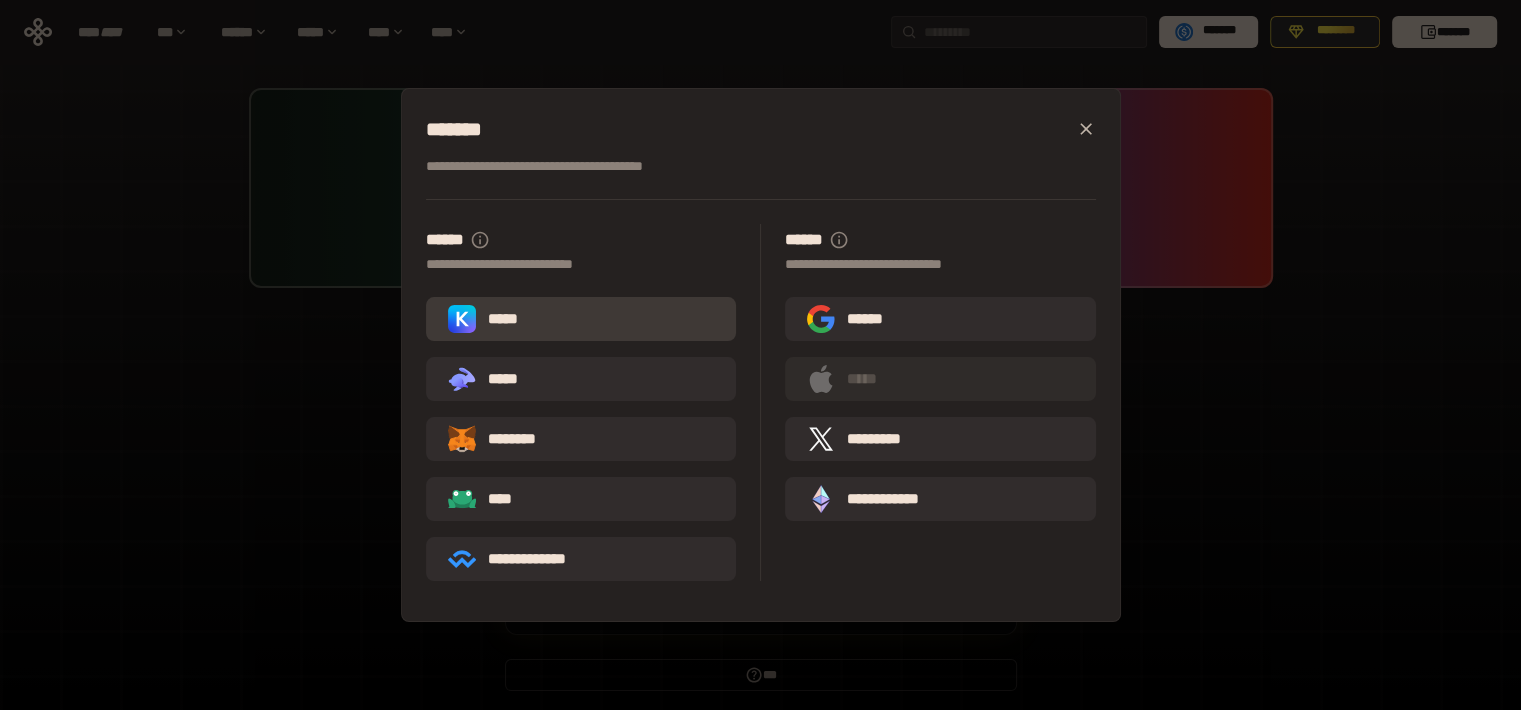 click on "*****" at bounding box center (581, 319) 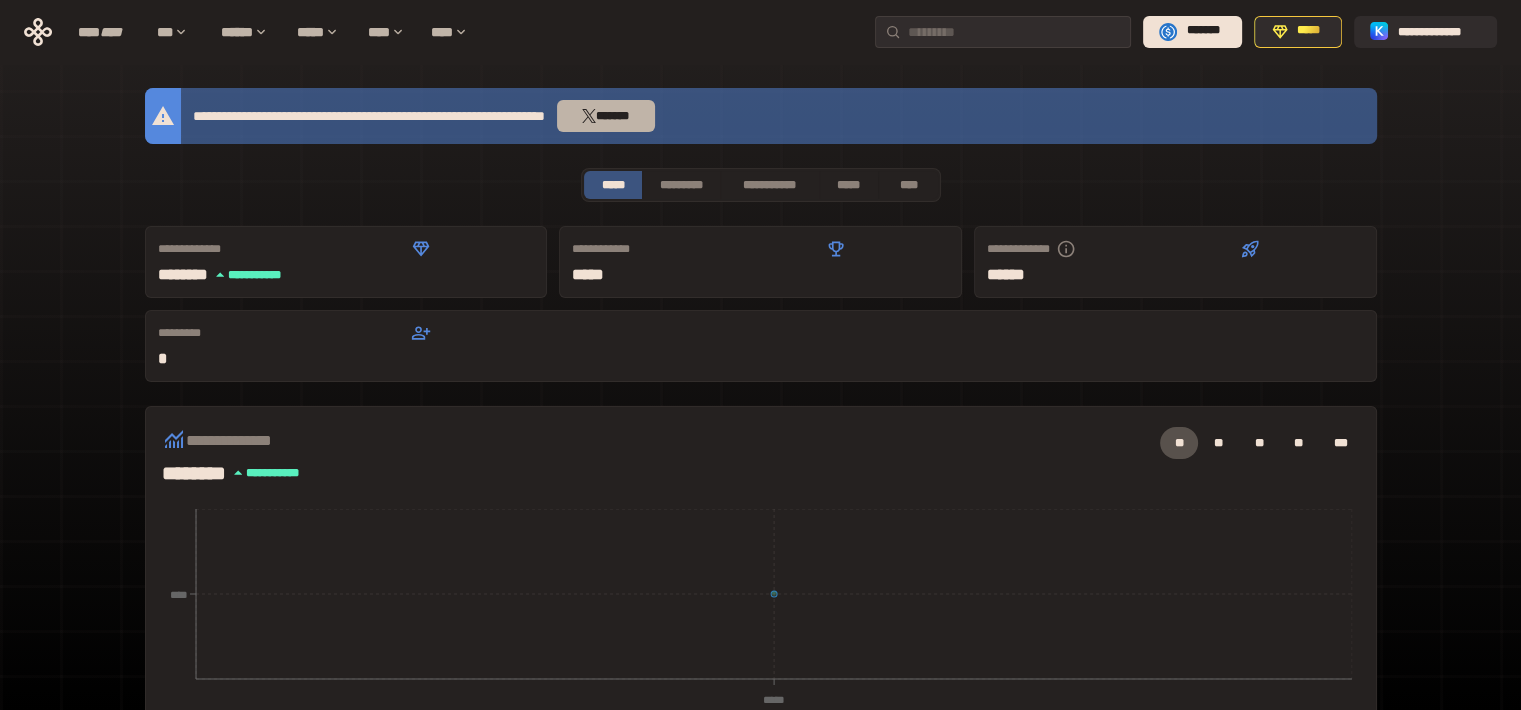 click on "*******" at bounding box center [606, 116] 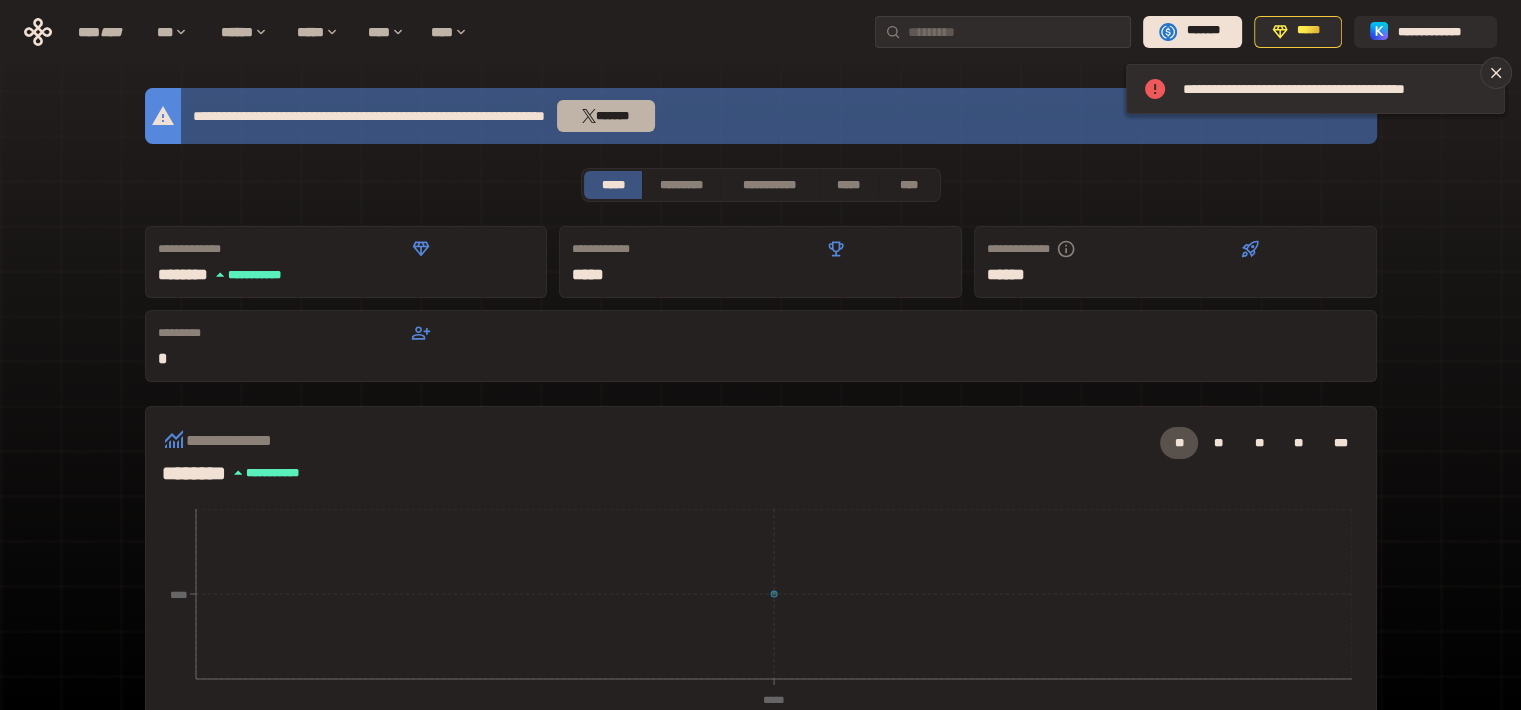 click on "*******" at bounding box center (606, 116) 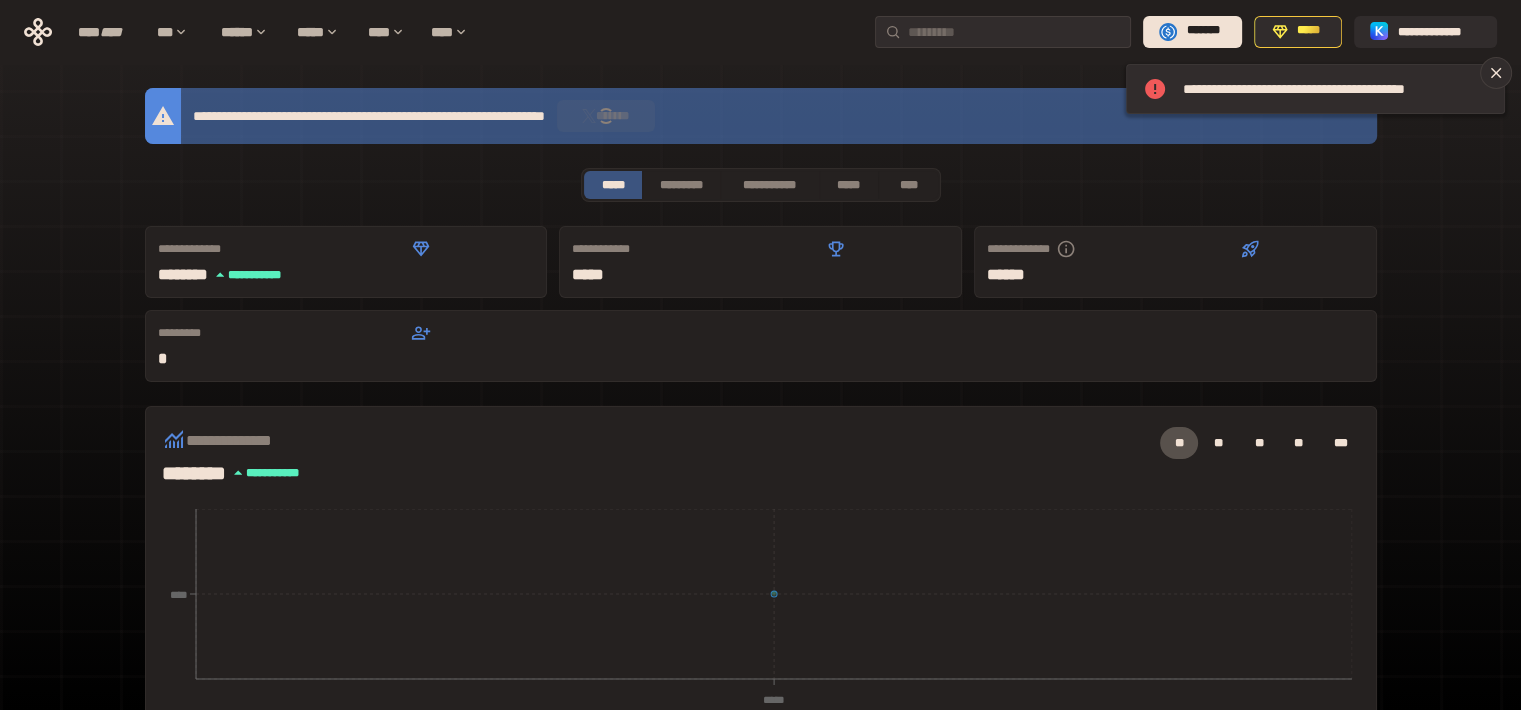 click at bounding box center (606, 116) 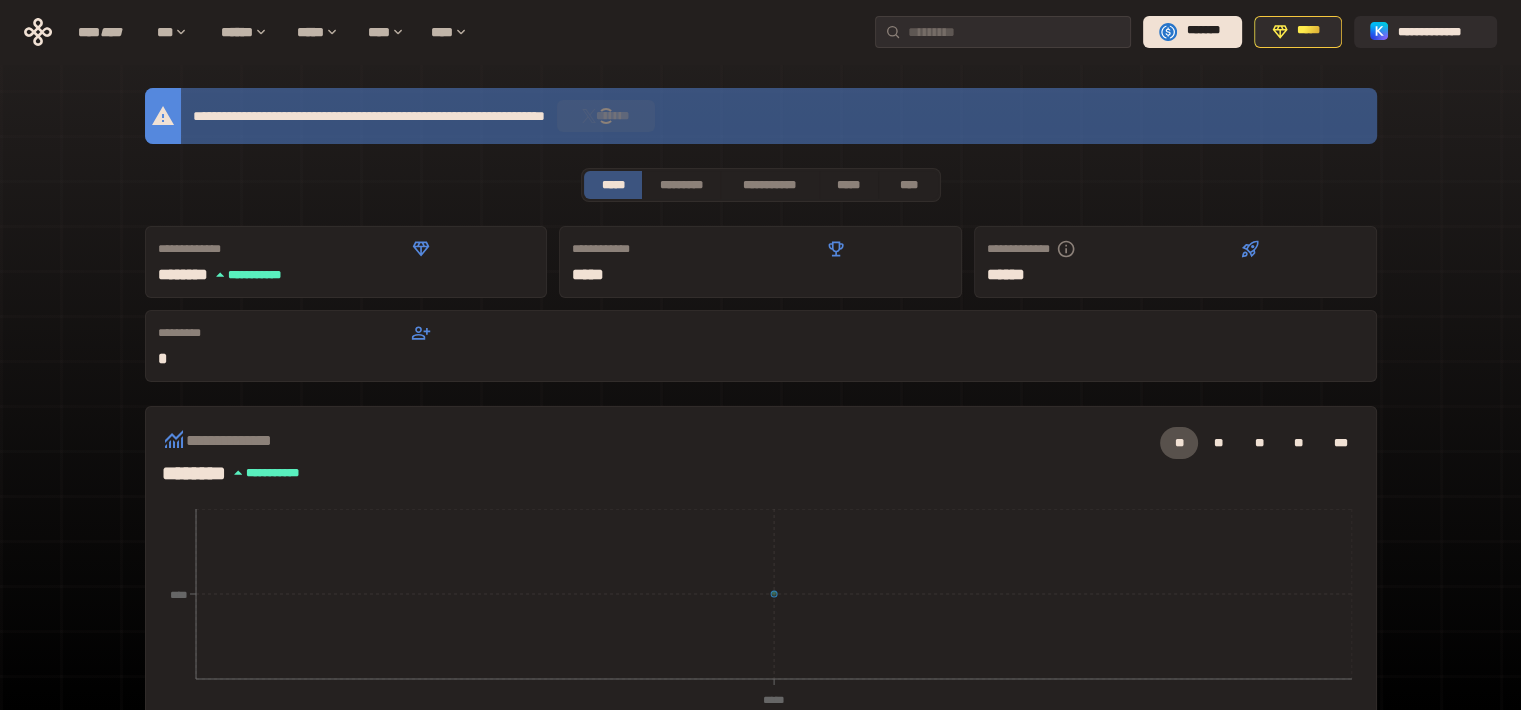 click on "**********" at bounding box center [761, 694] 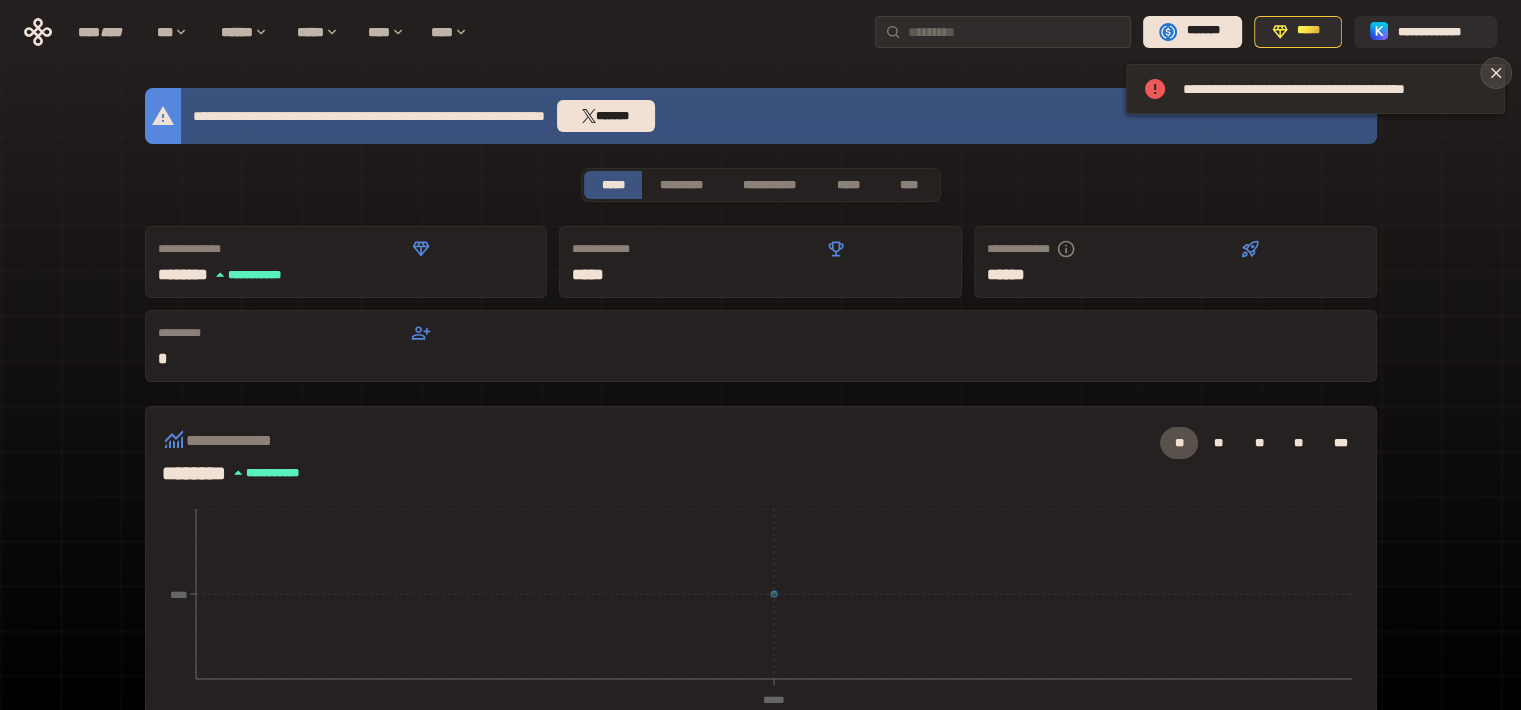 click 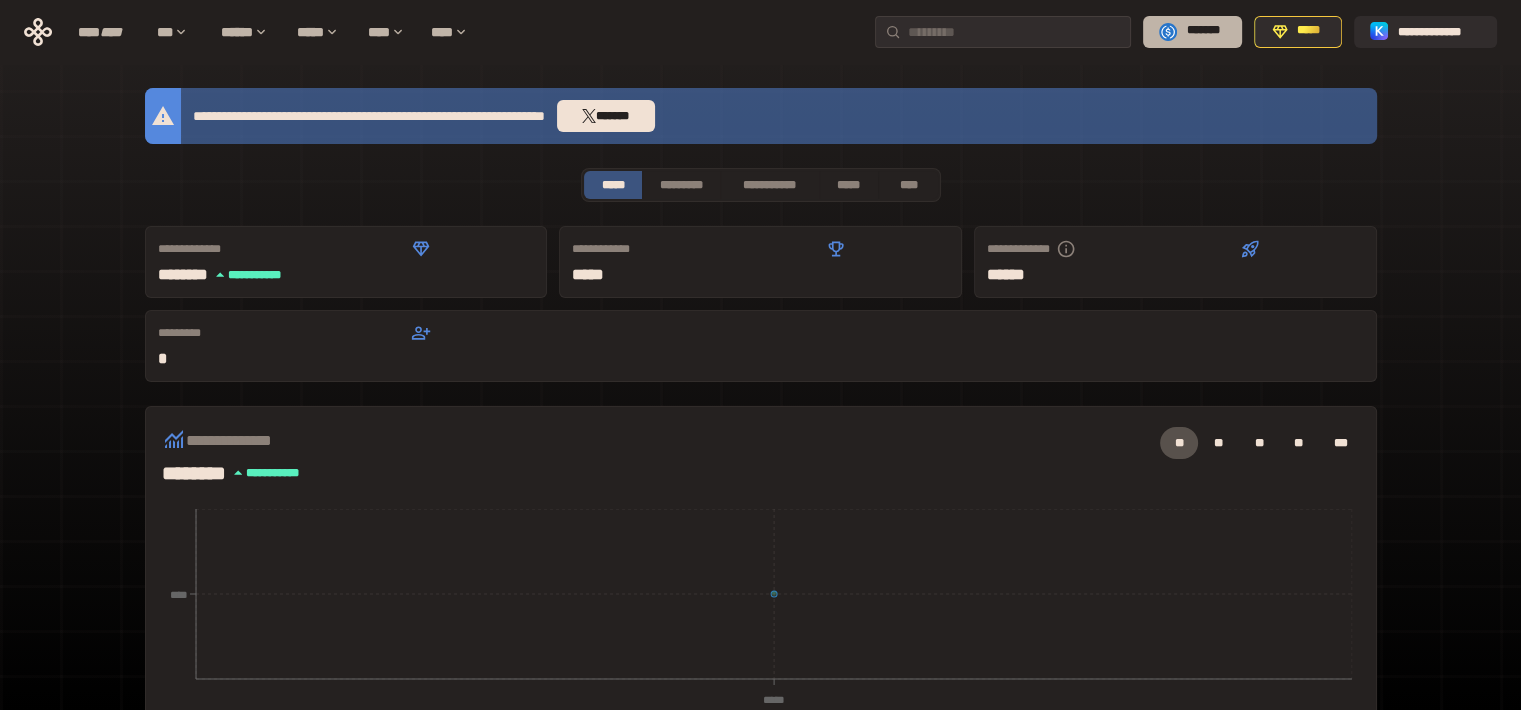 click on "*******" at bounding box center (1192, 32) 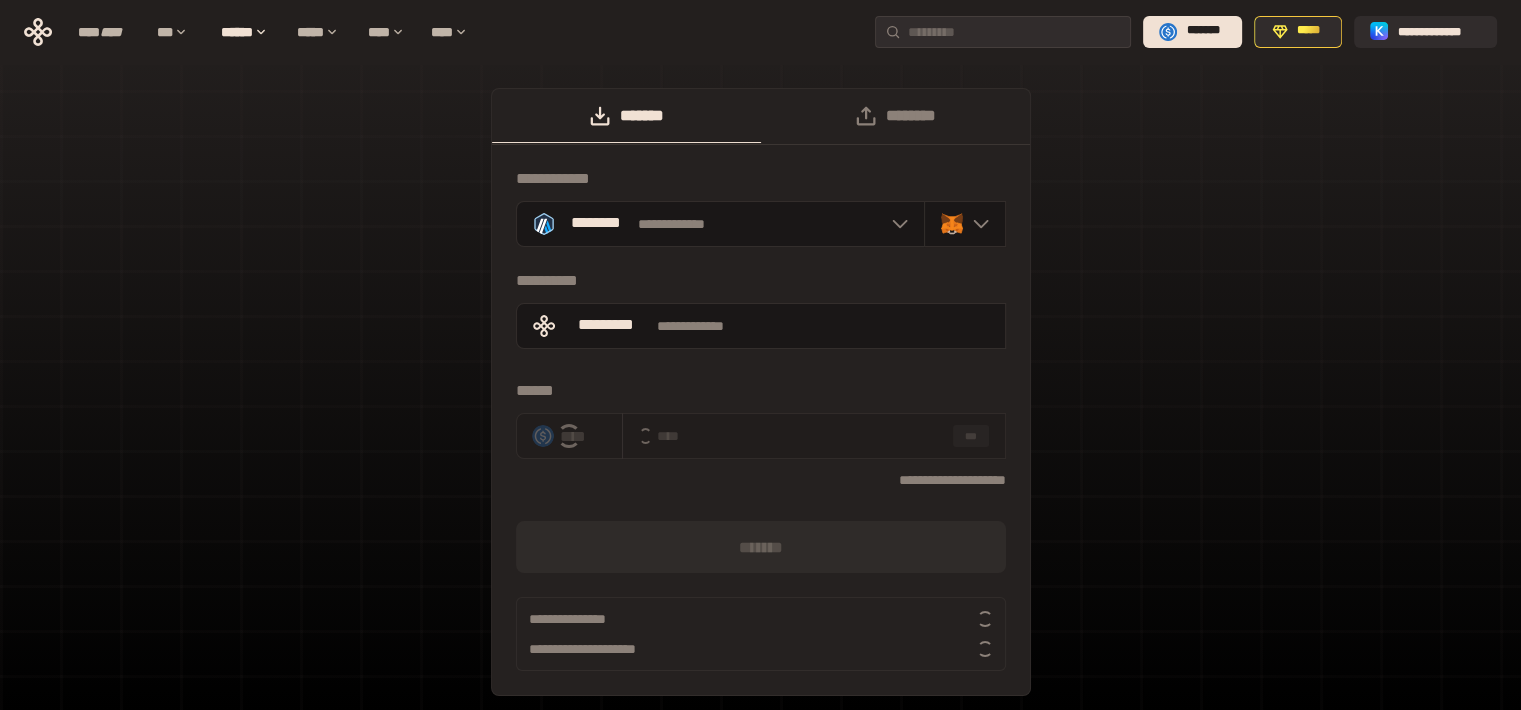 click on "**********" at bounding box center [760, 402] 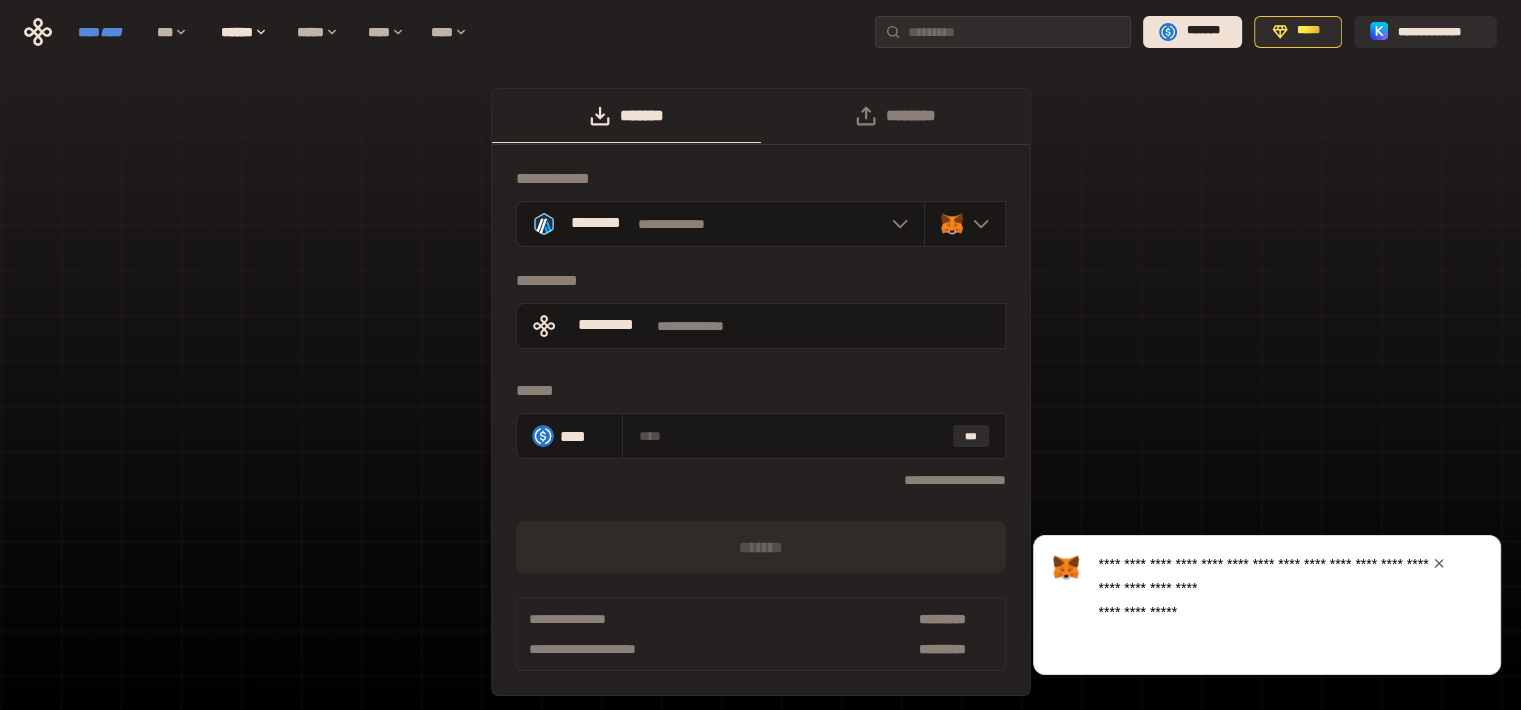 click on "****" at bounding box center (111, 32) 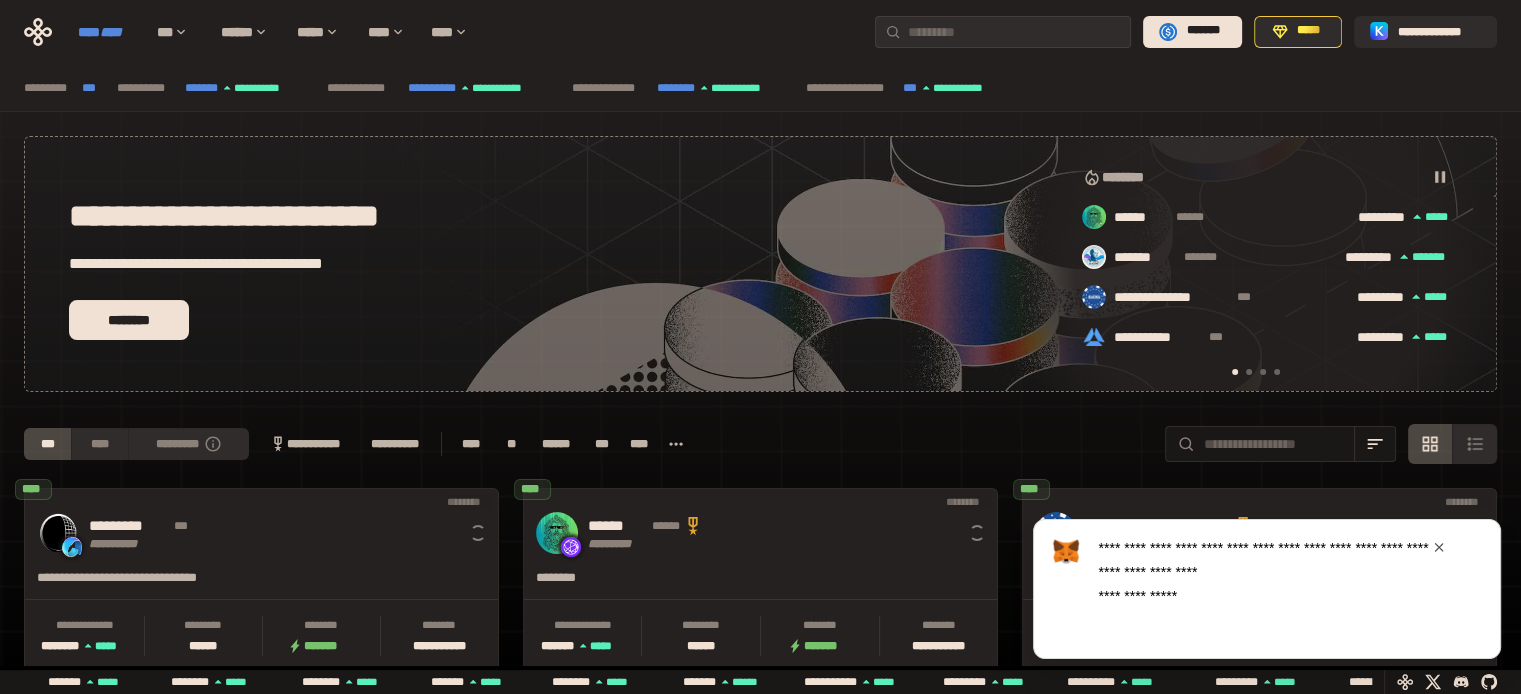 scroll, scrollTop: 0, scrollLeft: 16, axis: horizontal 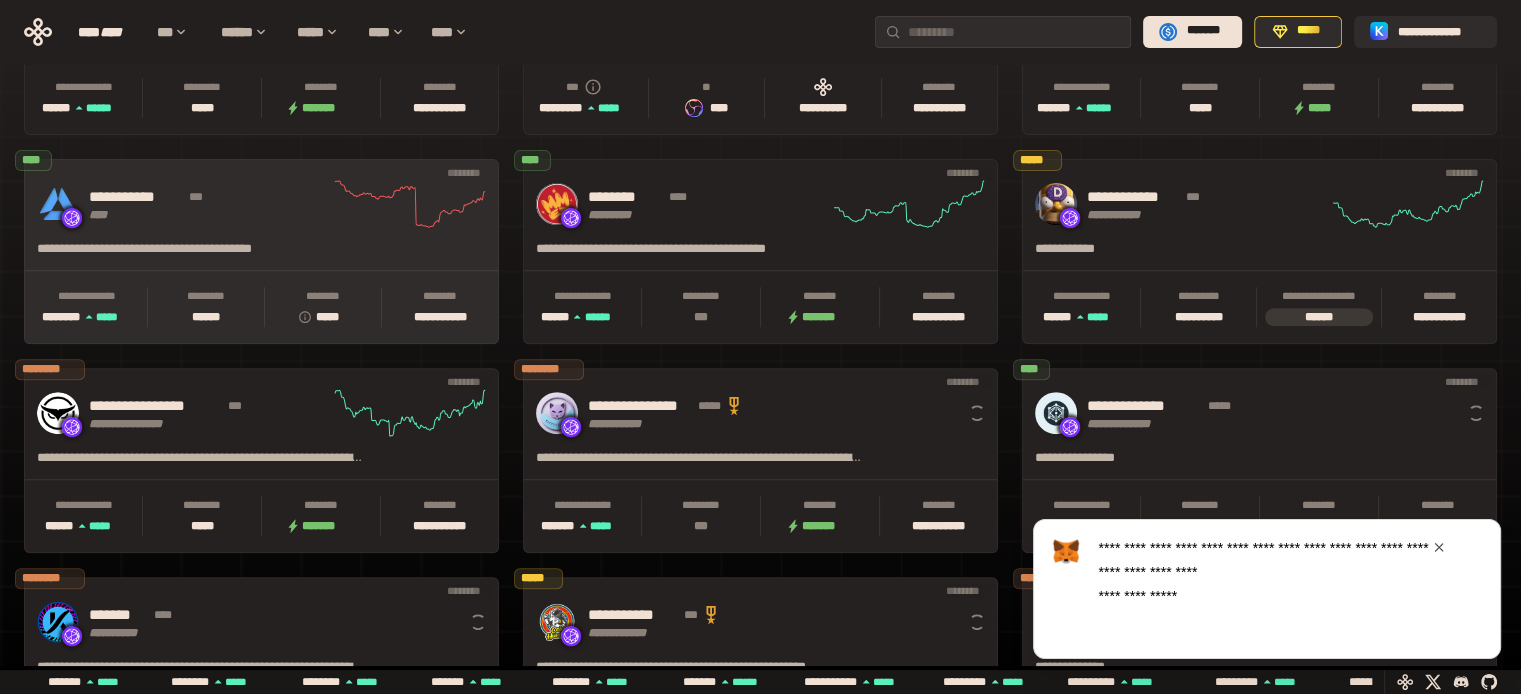 click on "***" at bounding box center [204, 197] 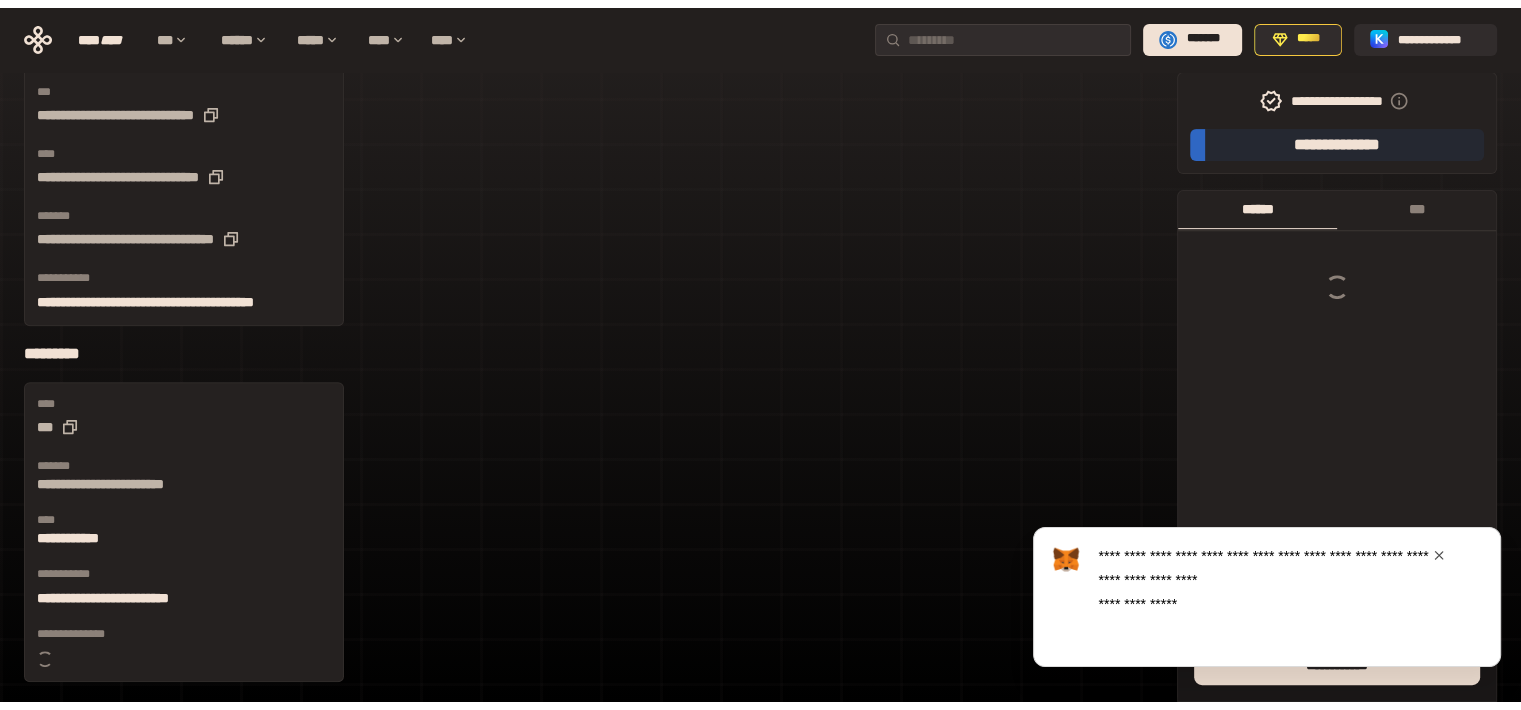 scroll, scrollTop: 0, scrollLeft: 0, axis: both 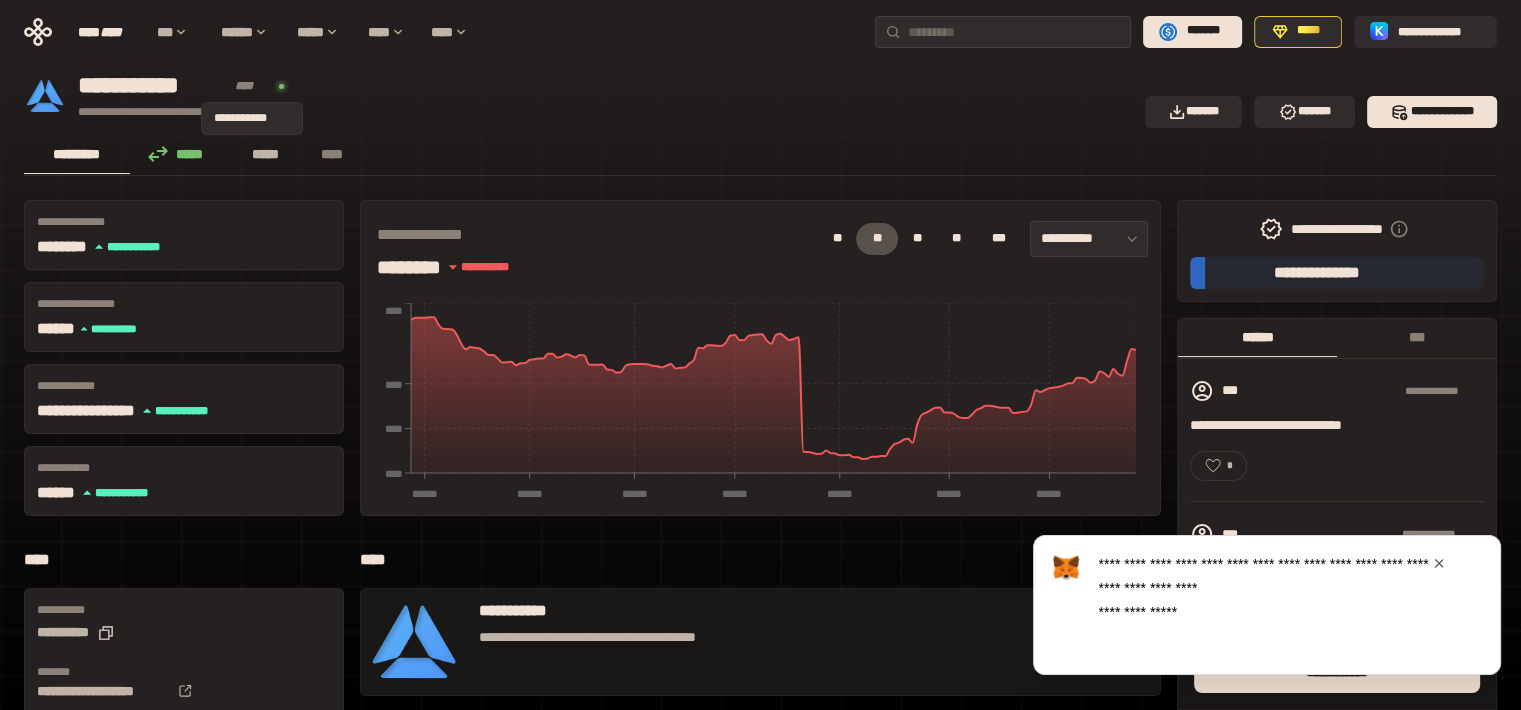 click on "*****" at bounding box center [265, 154] 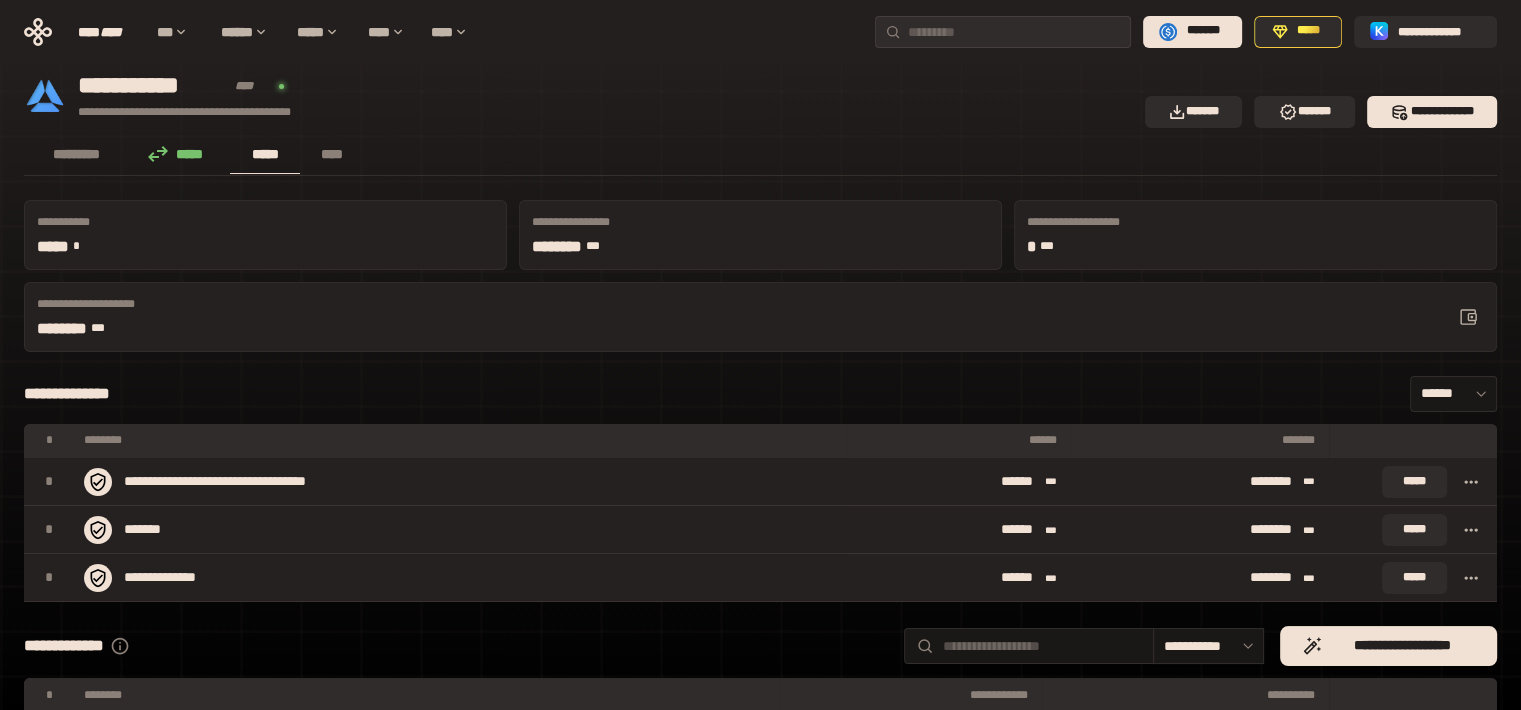 click on "**********" at bounding box center (760, 394) 